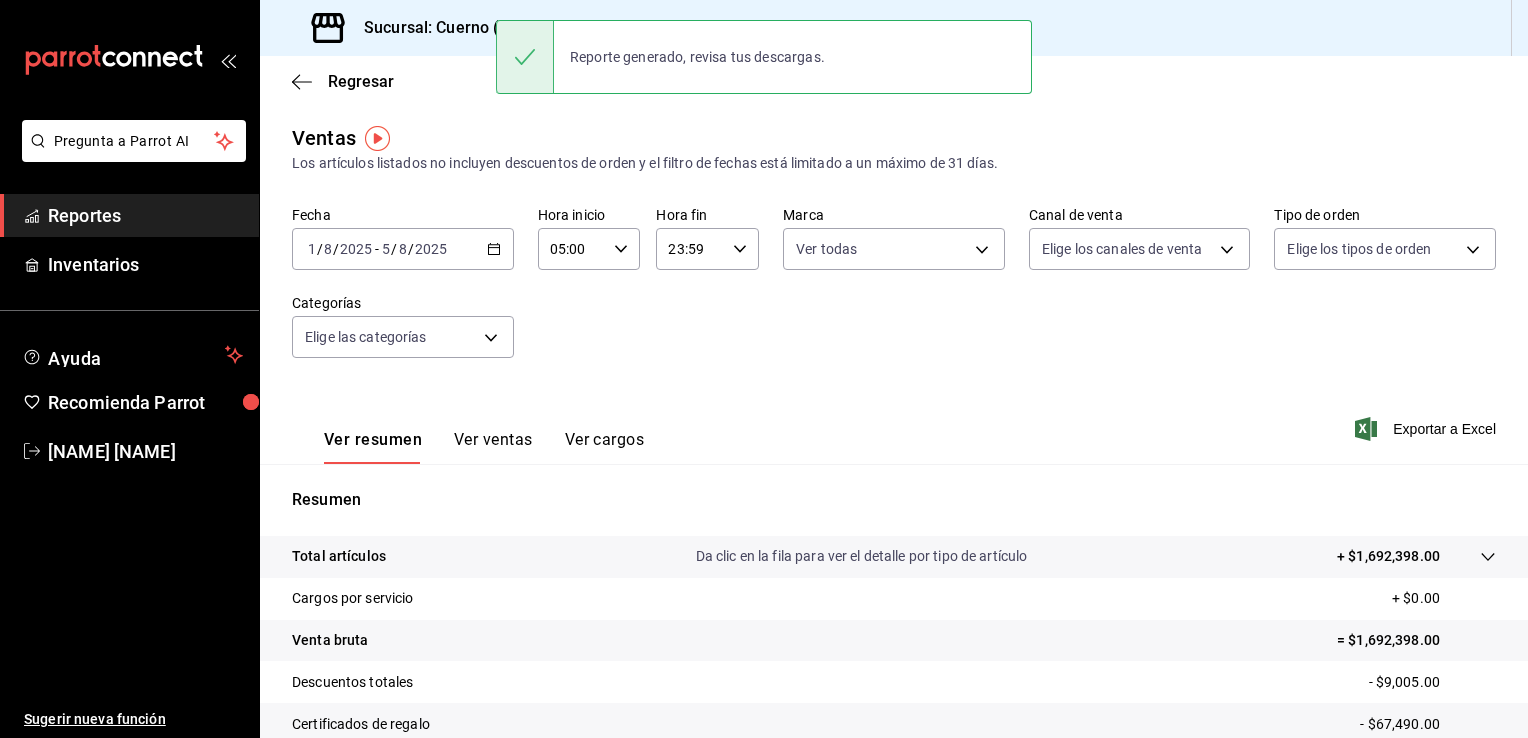 scroll, scrollTop: 0, scrollLeft: 0, axis: both 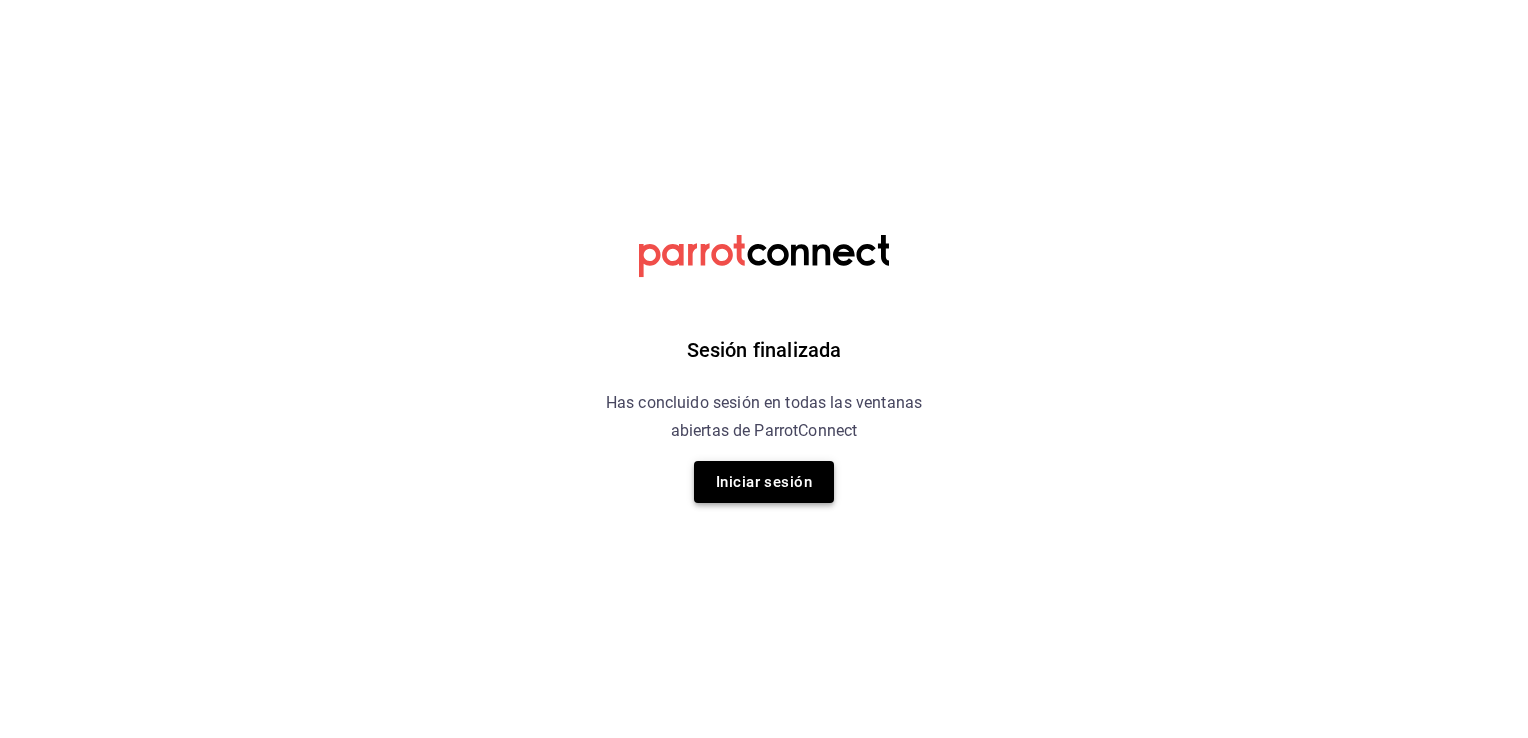 click on "Iniciar sesión" at bounding box center [764, 482] 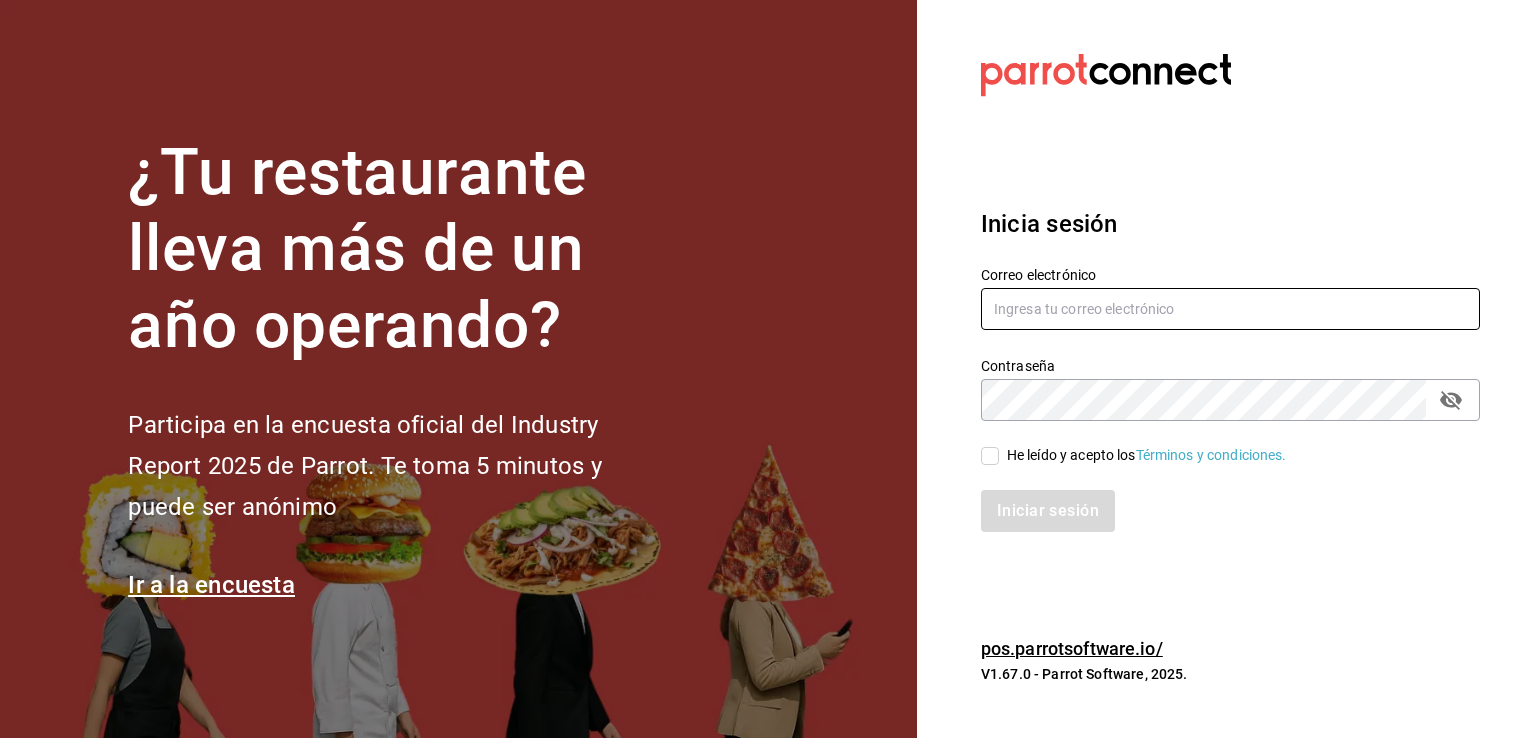 type on "sergio.villalobos@costeno.com" 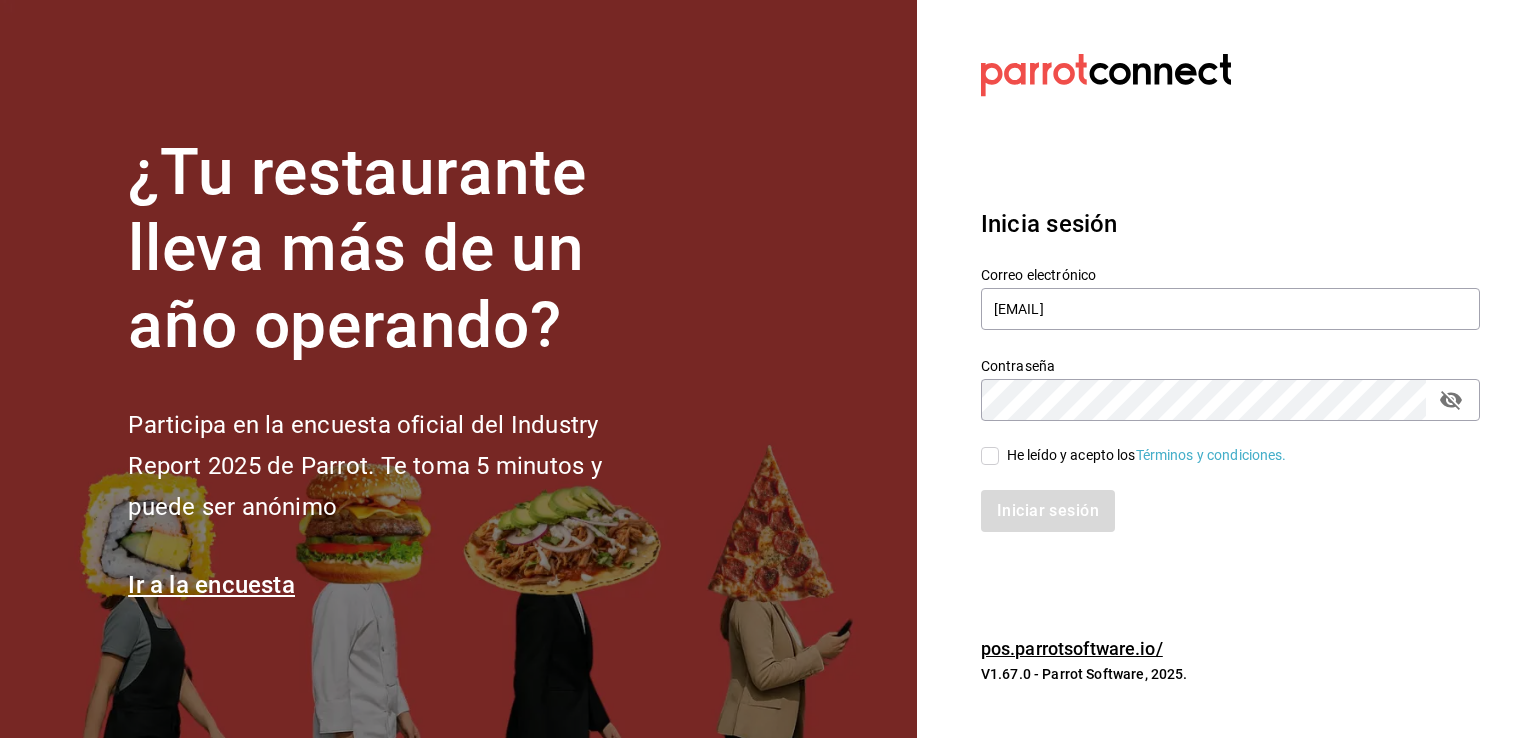 click on "He leído y acepto los  Términos y condiciones." at bounding box center [990, 456] 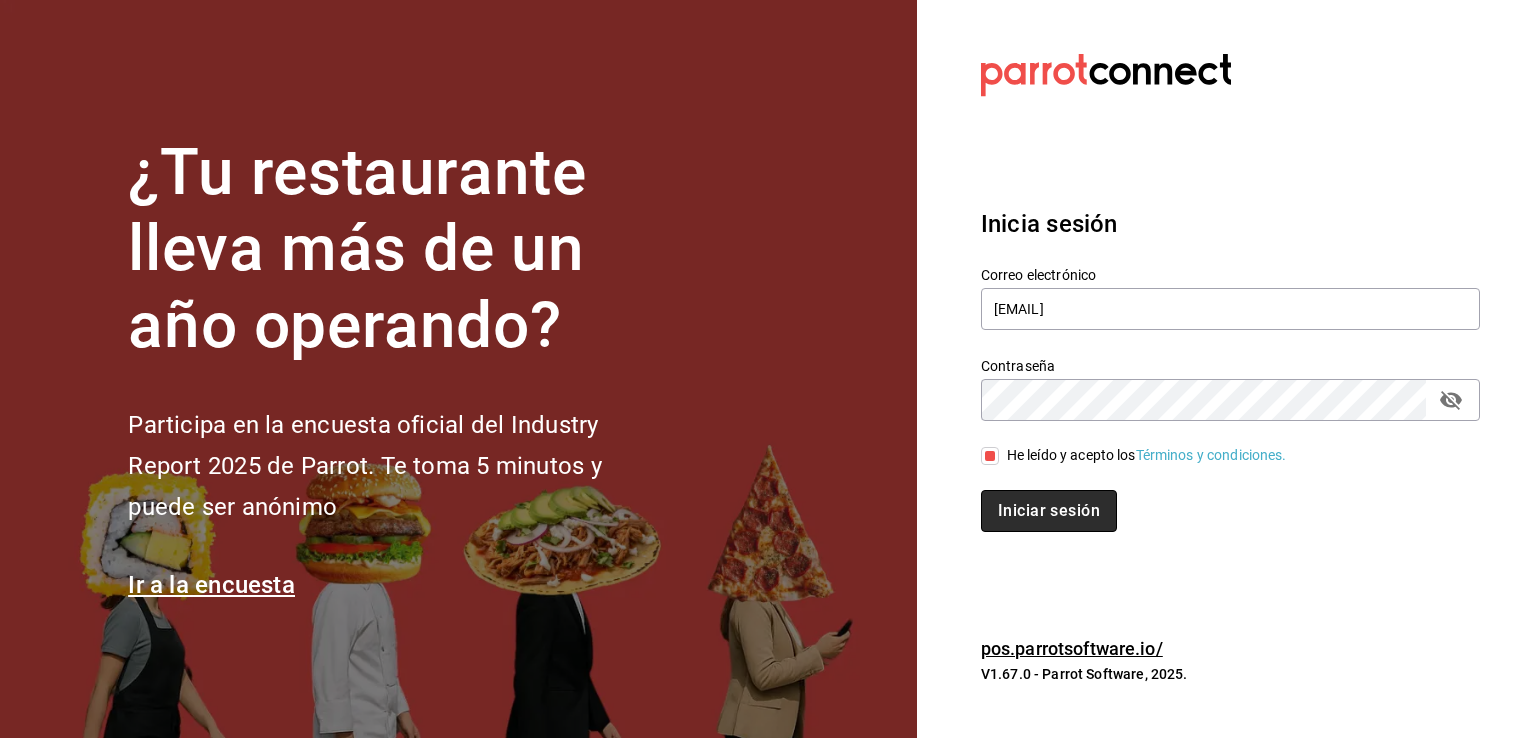 click on "Iniciar sesión" at bounding box center [1049, 511] 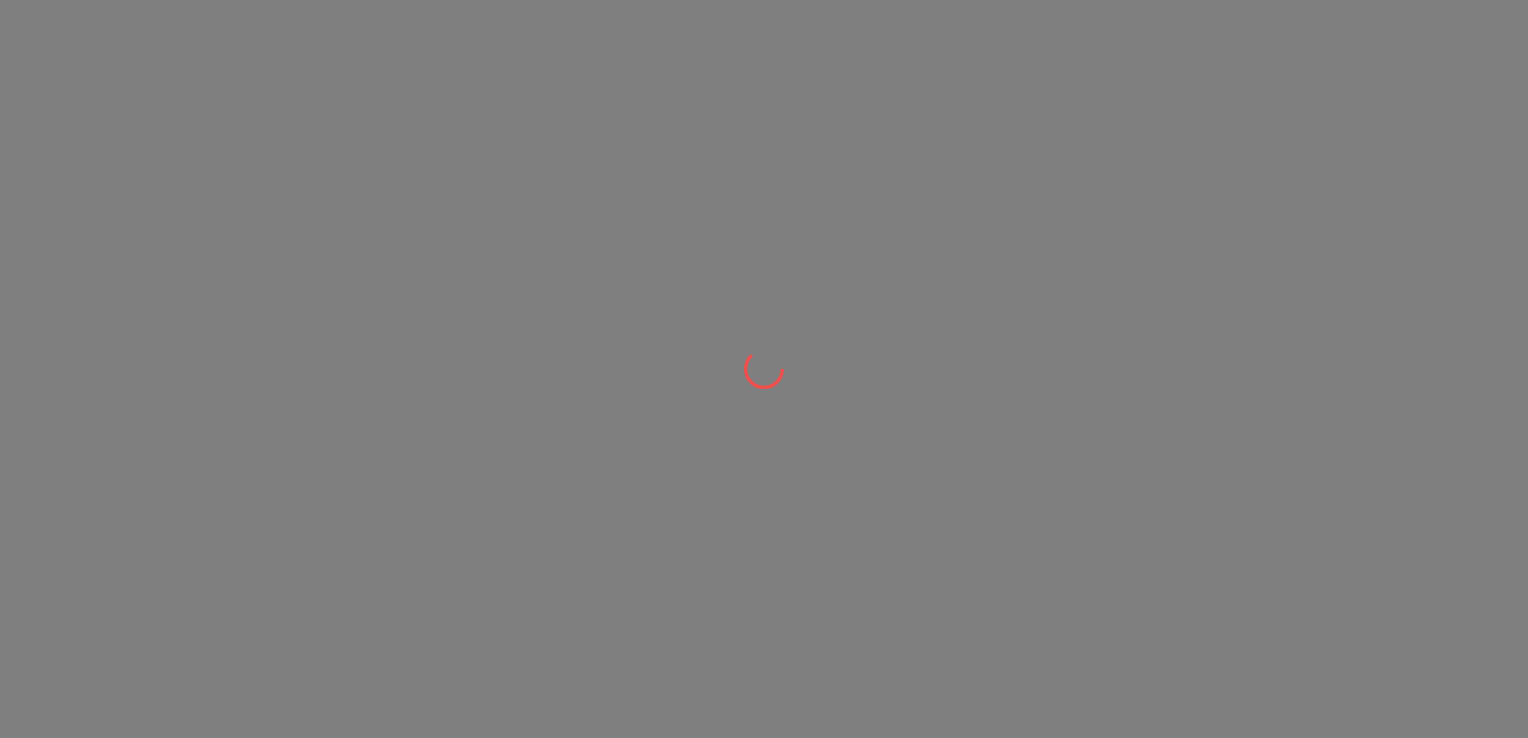 scroll, scrollTop: 0, scrollLeft: 0, axis: both 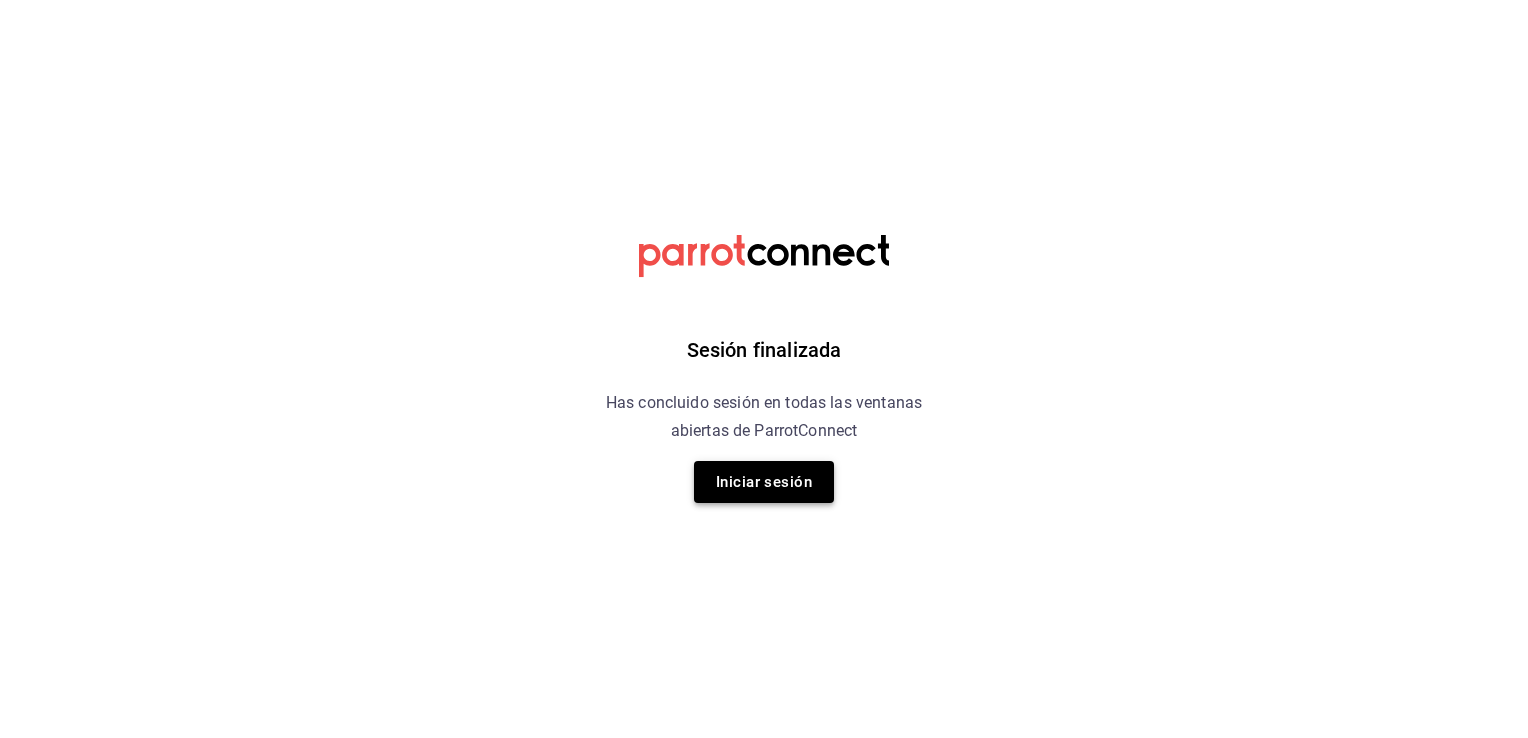 click on "Iniciar sesión" at bounding box center [764, 482] 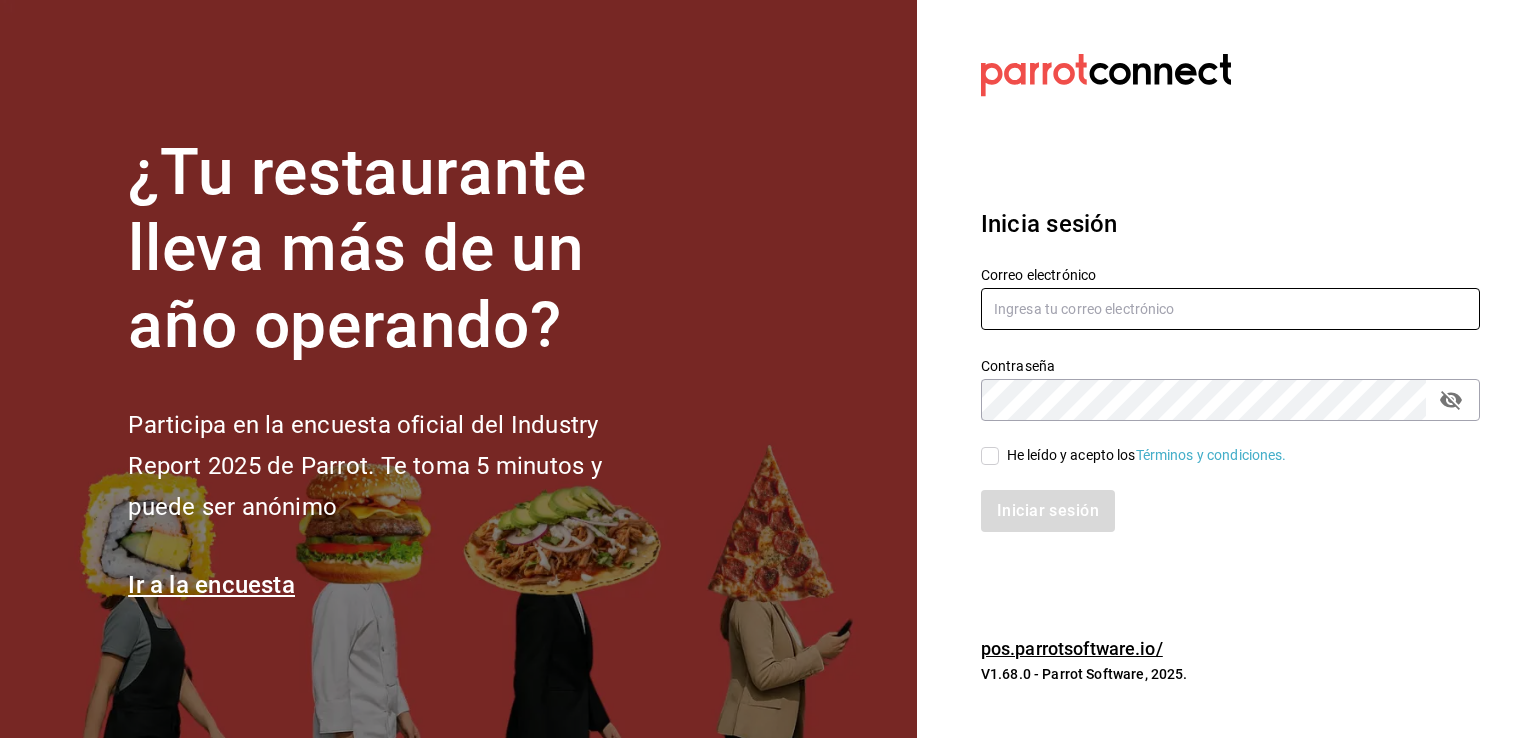 type on "[USERNAME]@[DOMAIN].com" 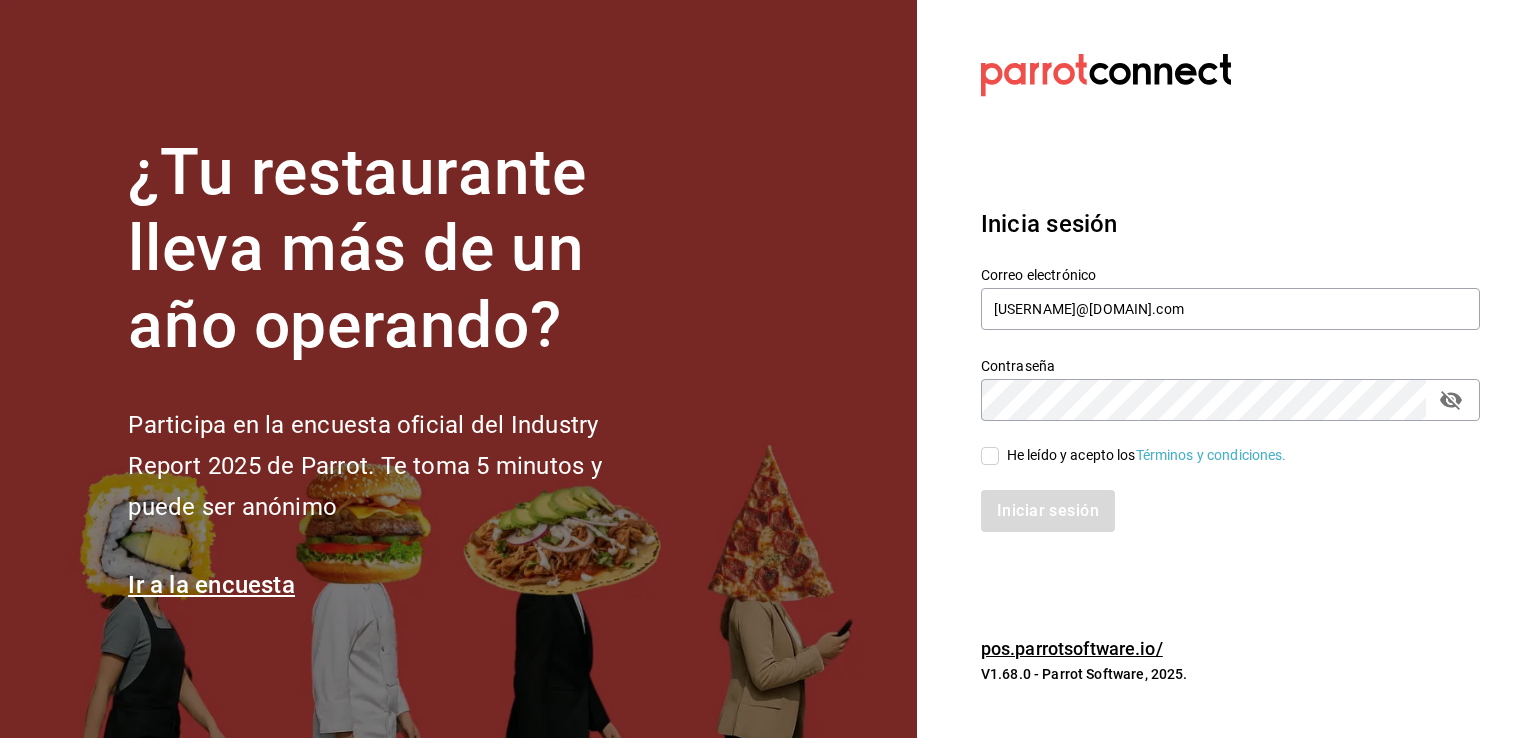 click on "He leído y acepto los  Términos y condiciones." at bounding box center [990, 456] 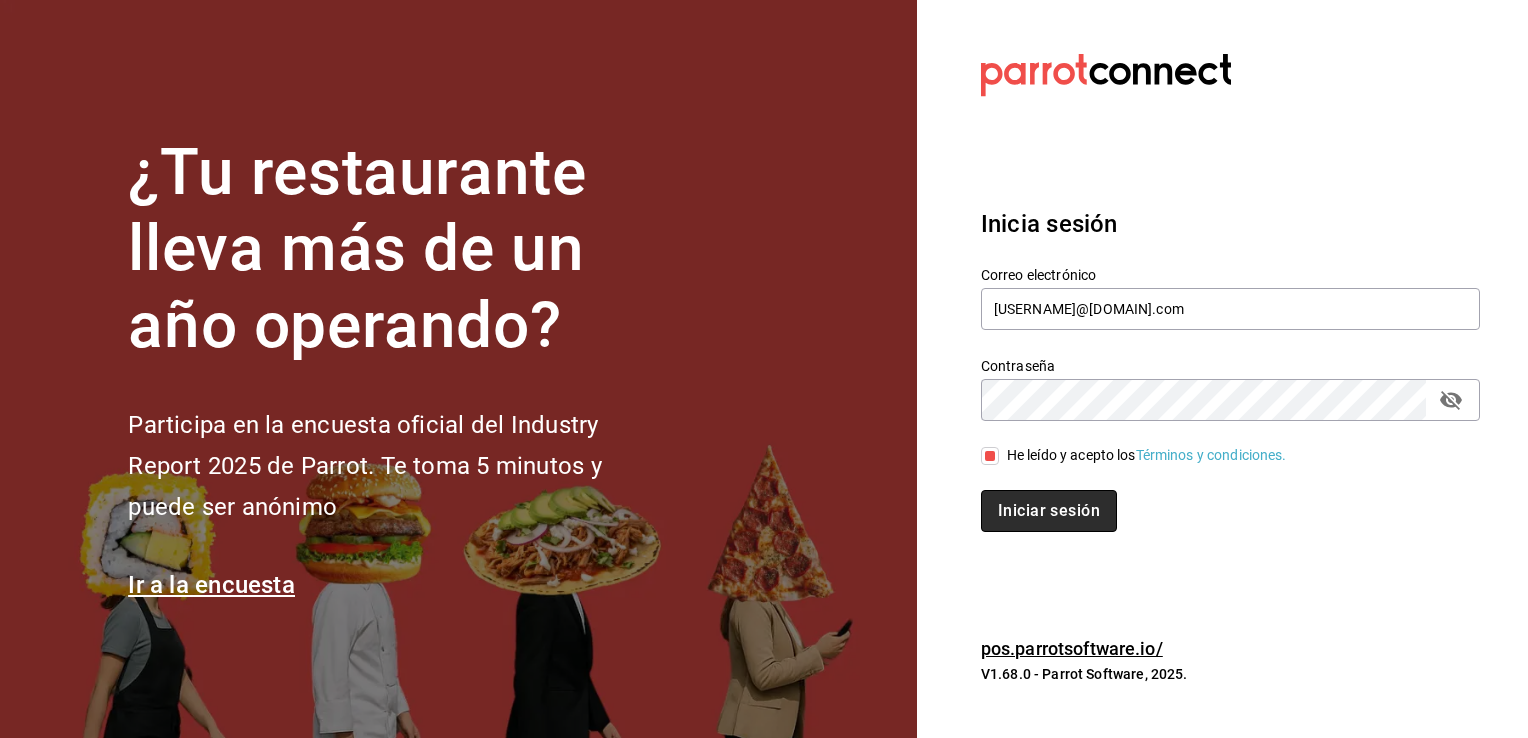 click on "Iniciar sesión" at bounding box center (1049, 511) 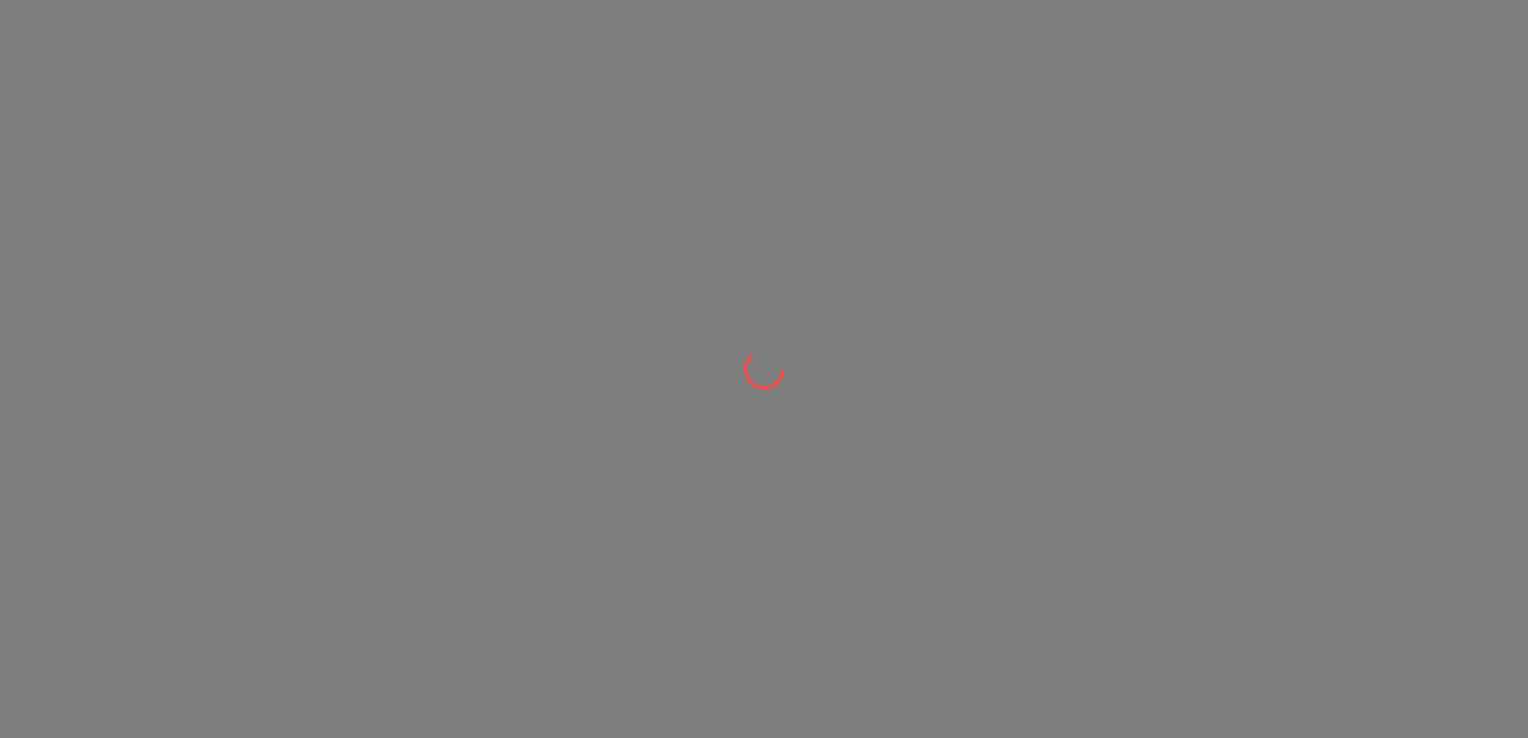 scroll, scrollTop: 0, scrollLeft: 0, axis: both 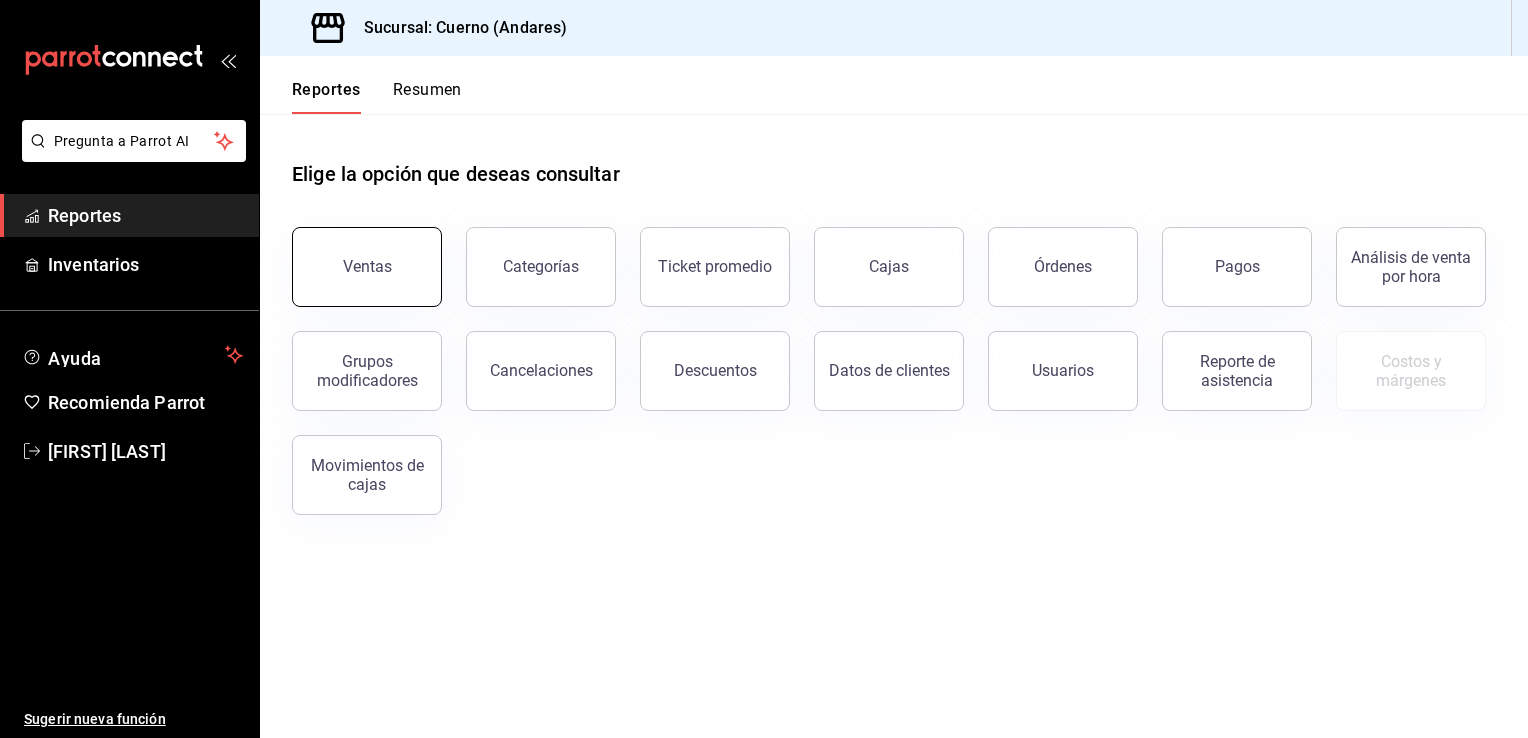 click on "Ventas" at bounding box center [367, 266] 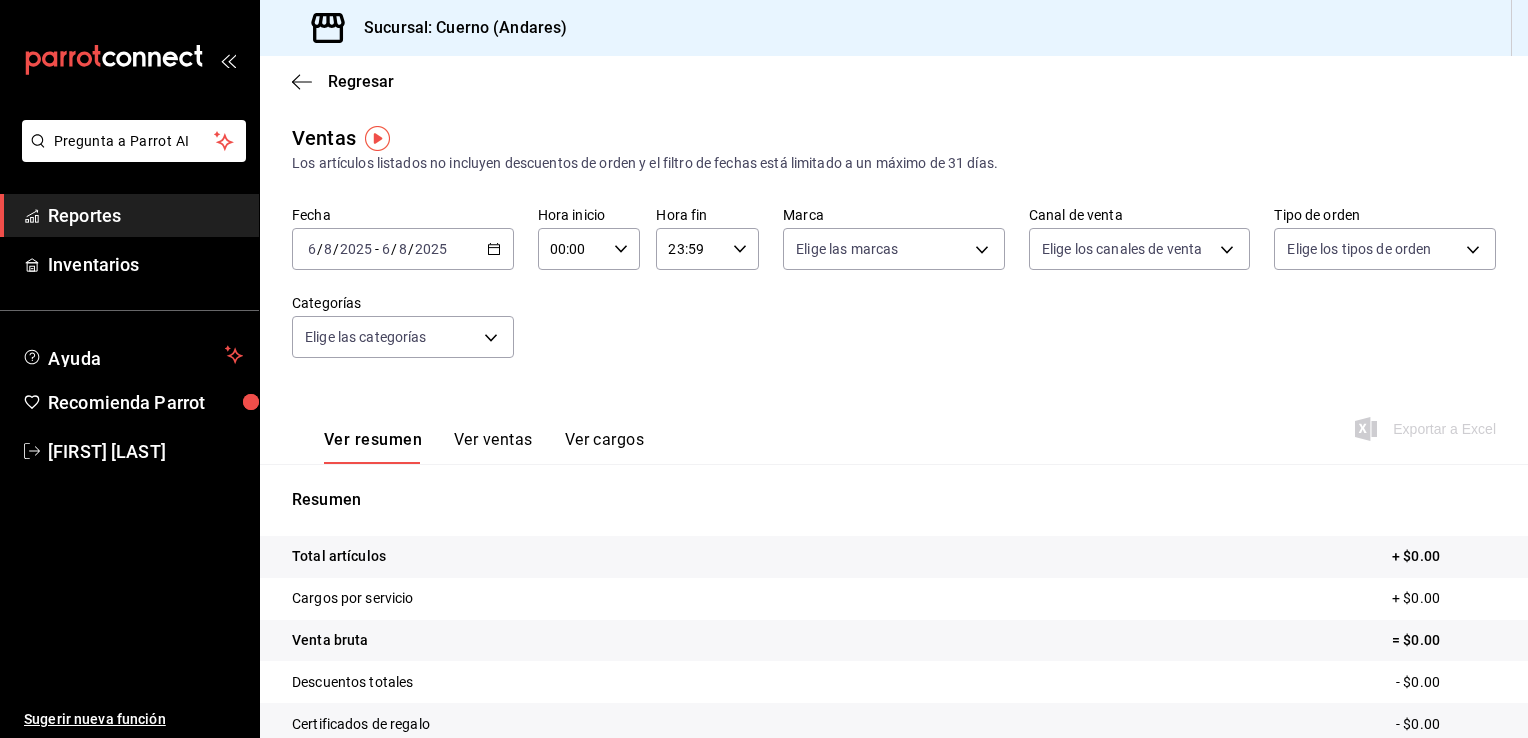 click 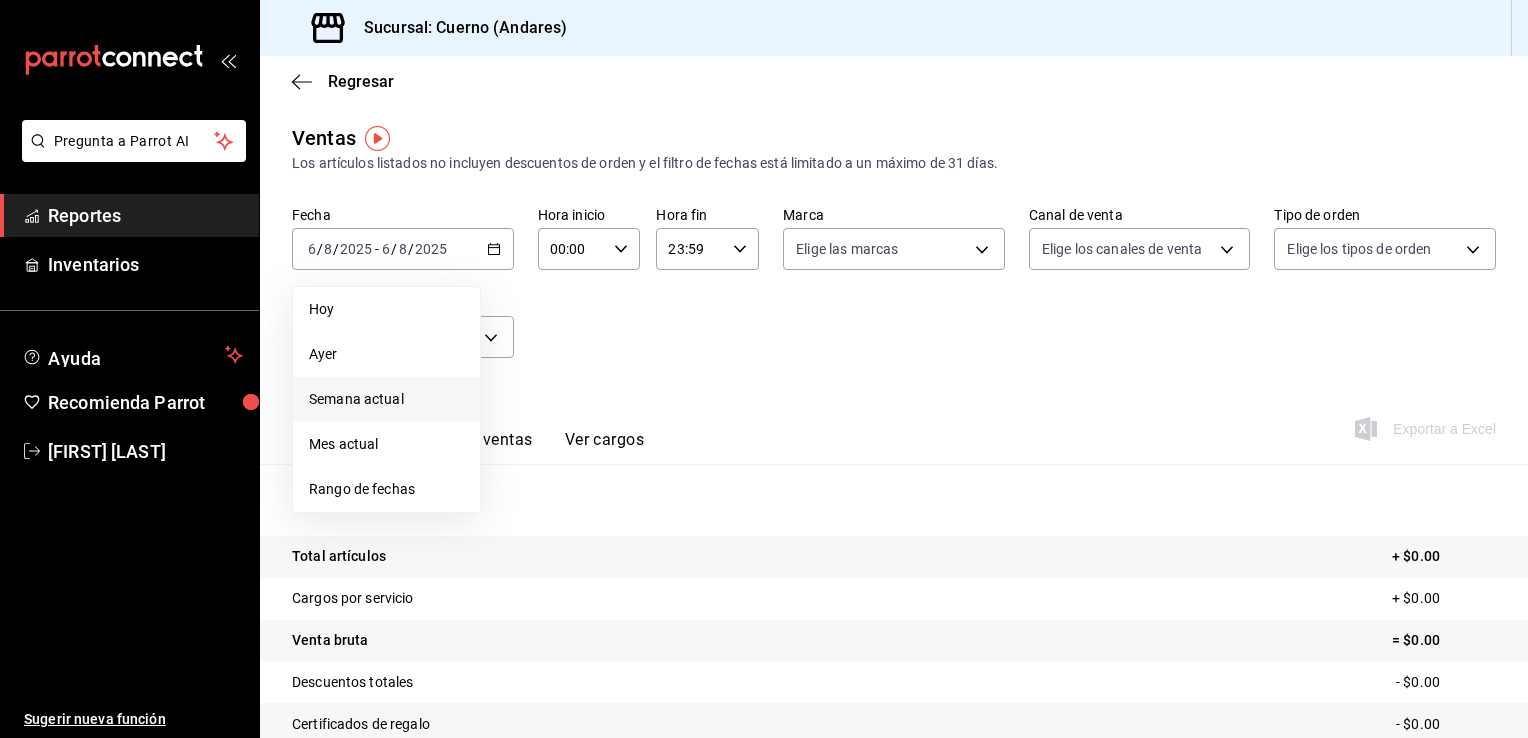 click on "Semana actual" at bounding box center (386, 399) 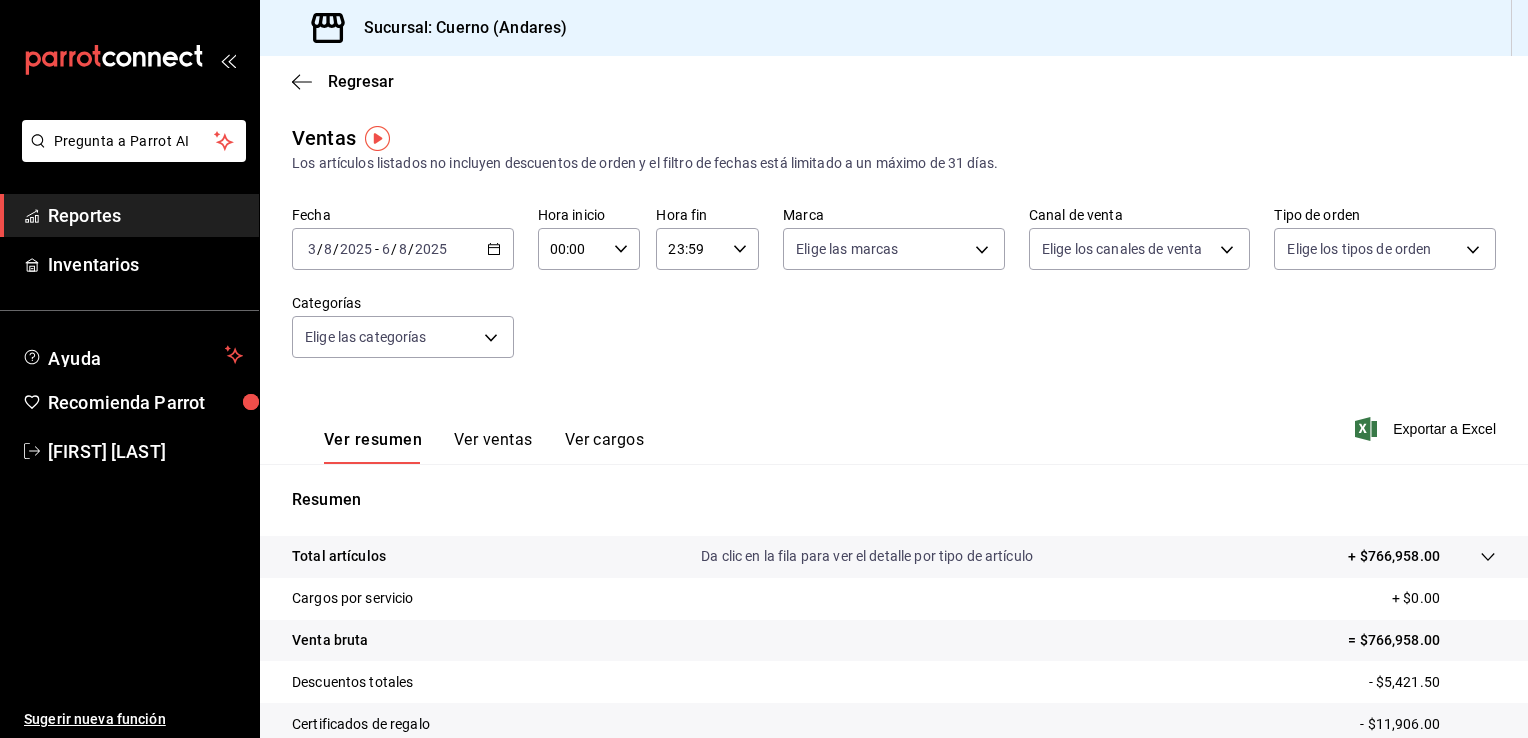 click 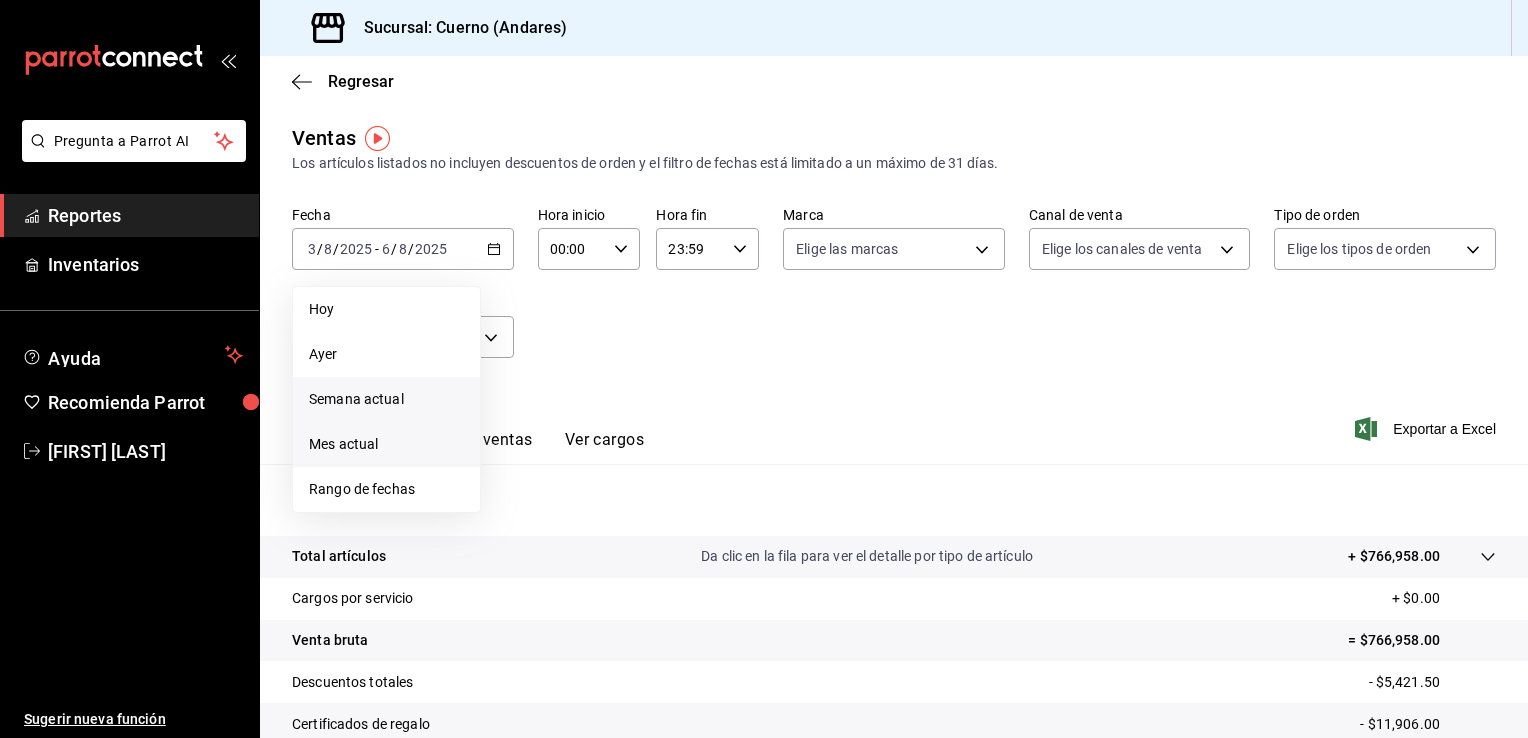 click on "Mes actual" at bounding box center [386, 444] 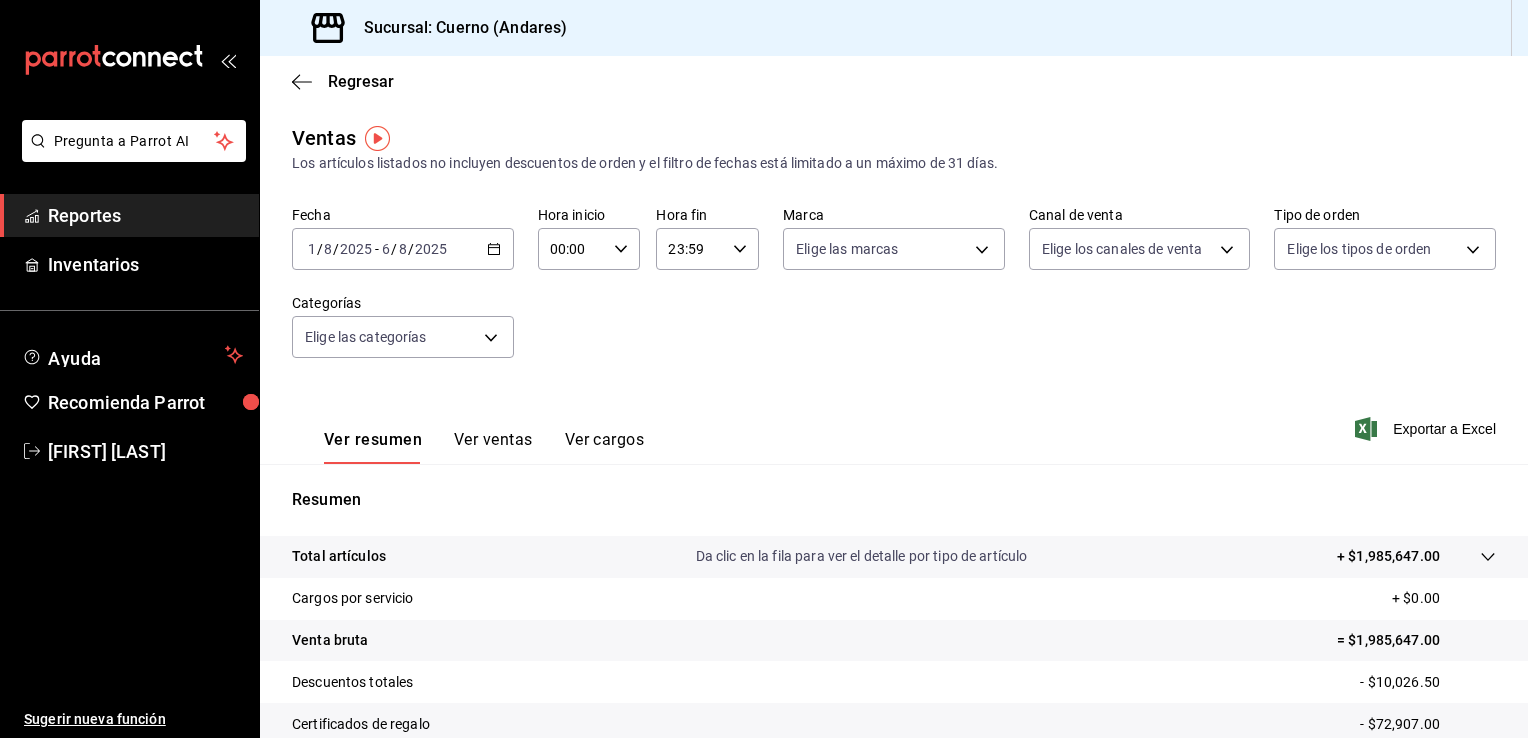 click 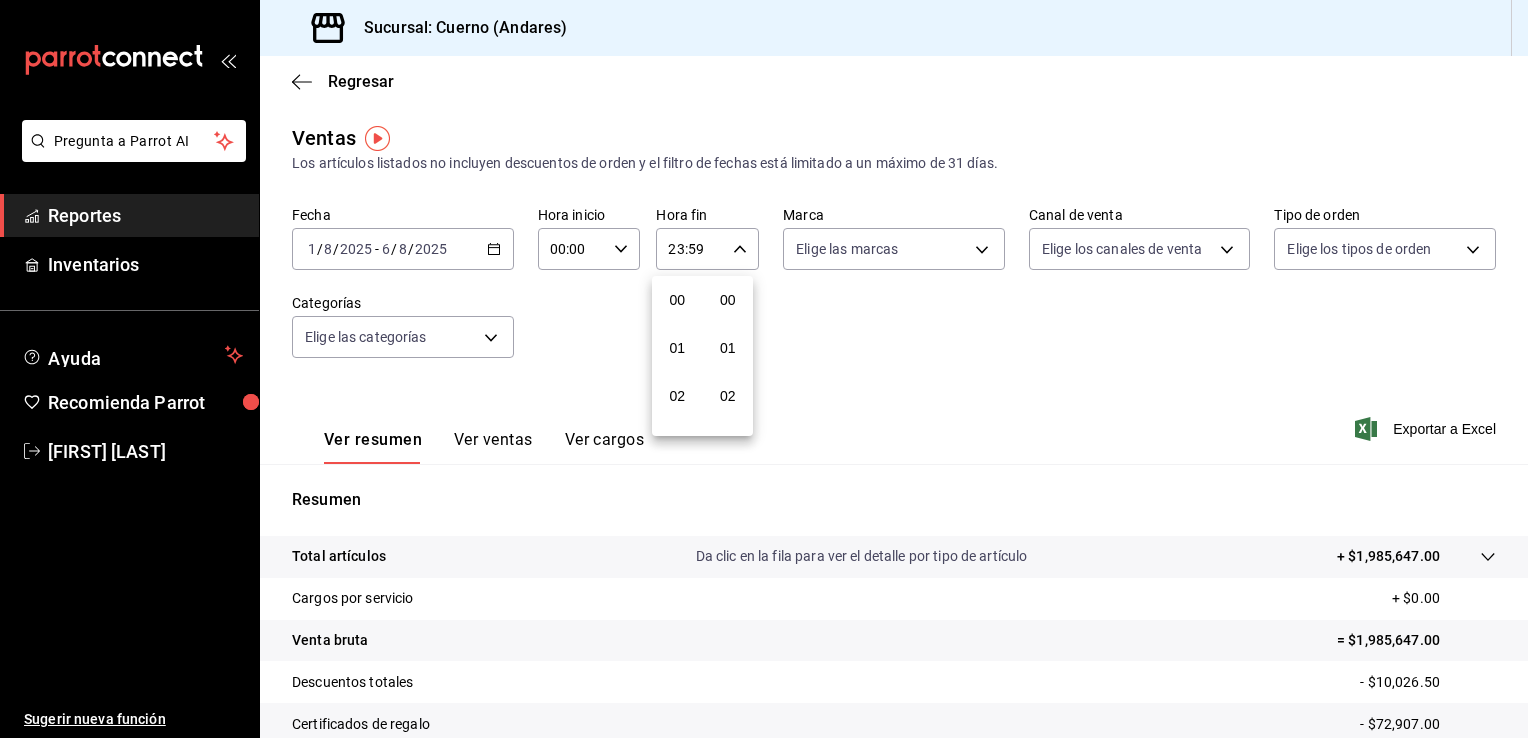scroll, scrollTop: 1011, scrollLeft: 0, axis: vertical 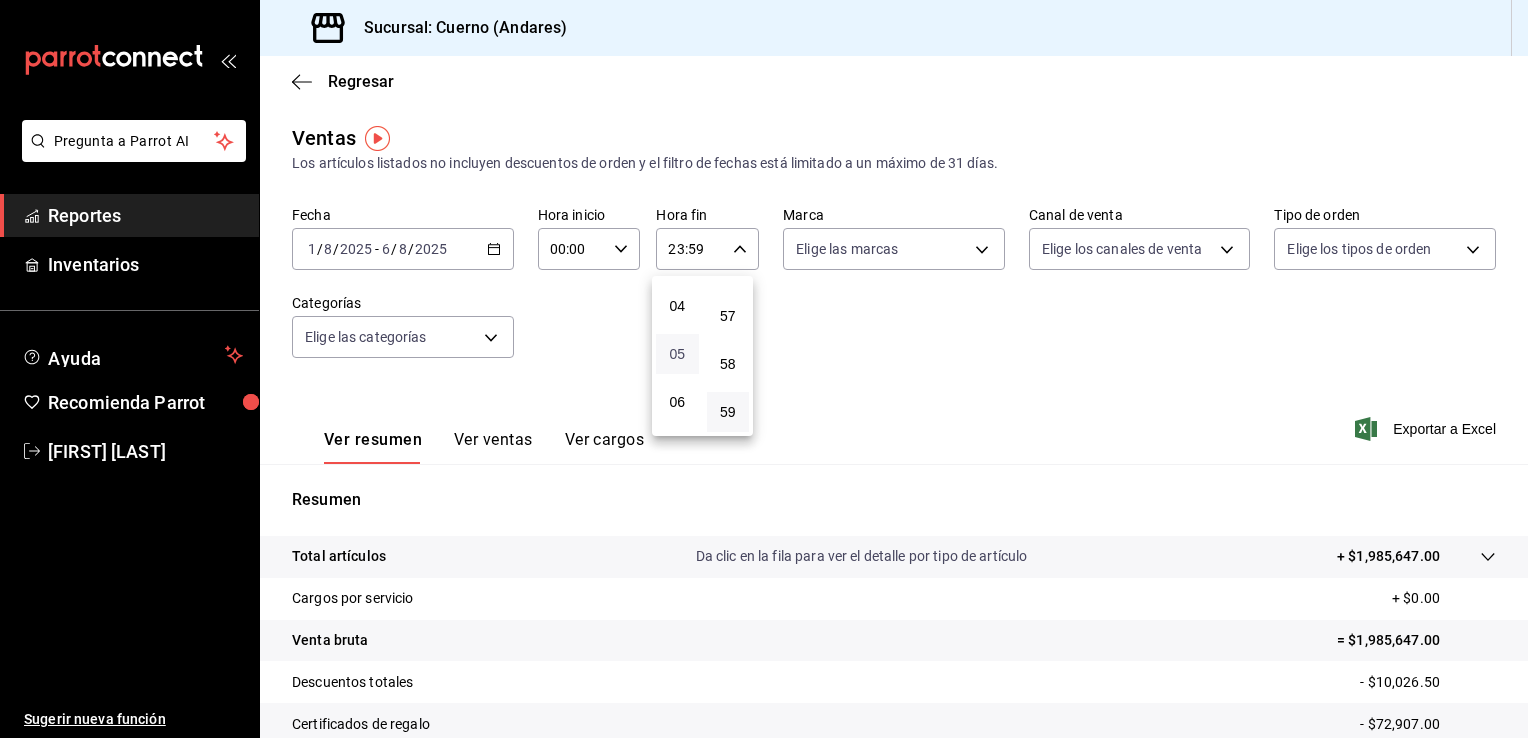 click on "05" at bounding box center (677, 354) 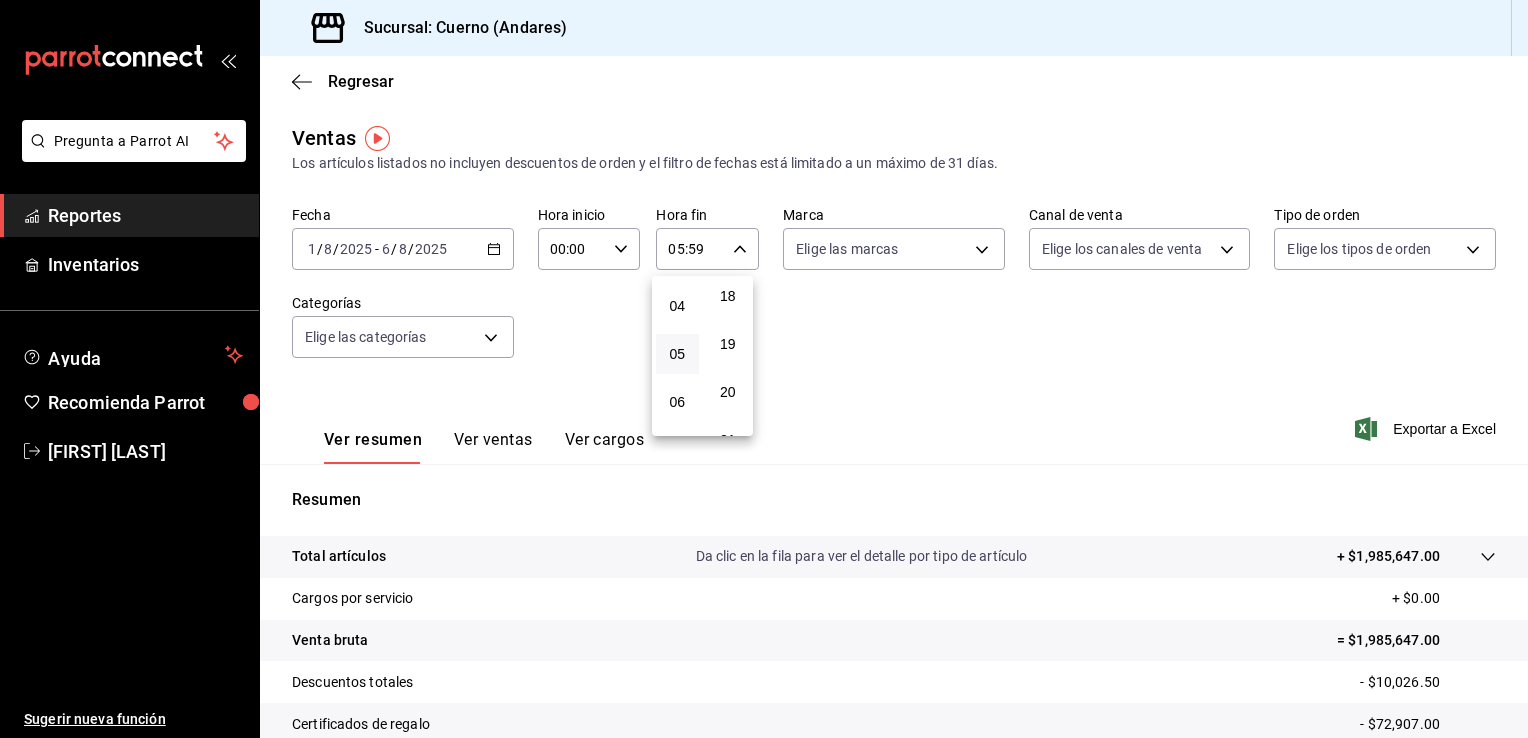 scroll, scrollTop: 0, scrollLeft: 0, axis: both 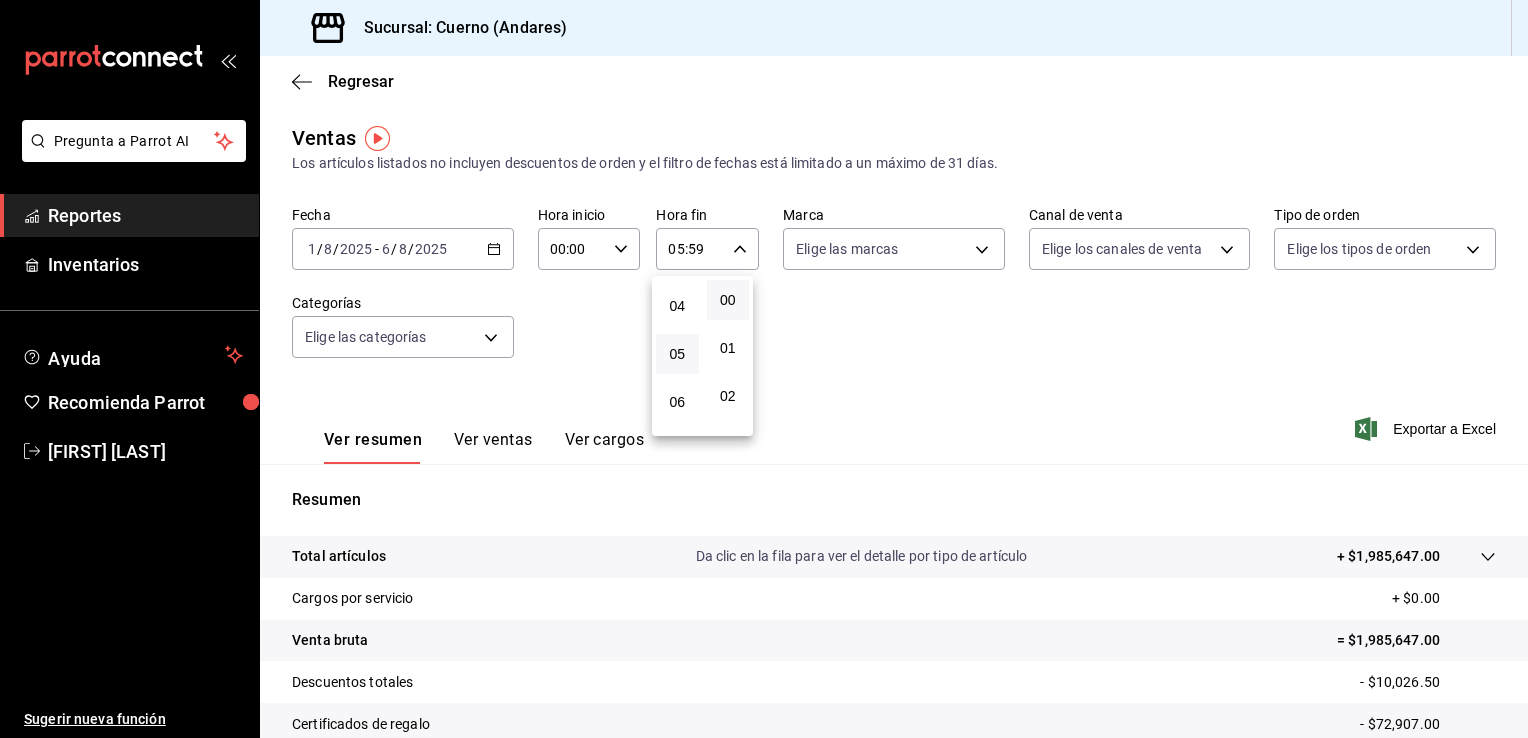 click on "00" at bounding box center (728, 300) 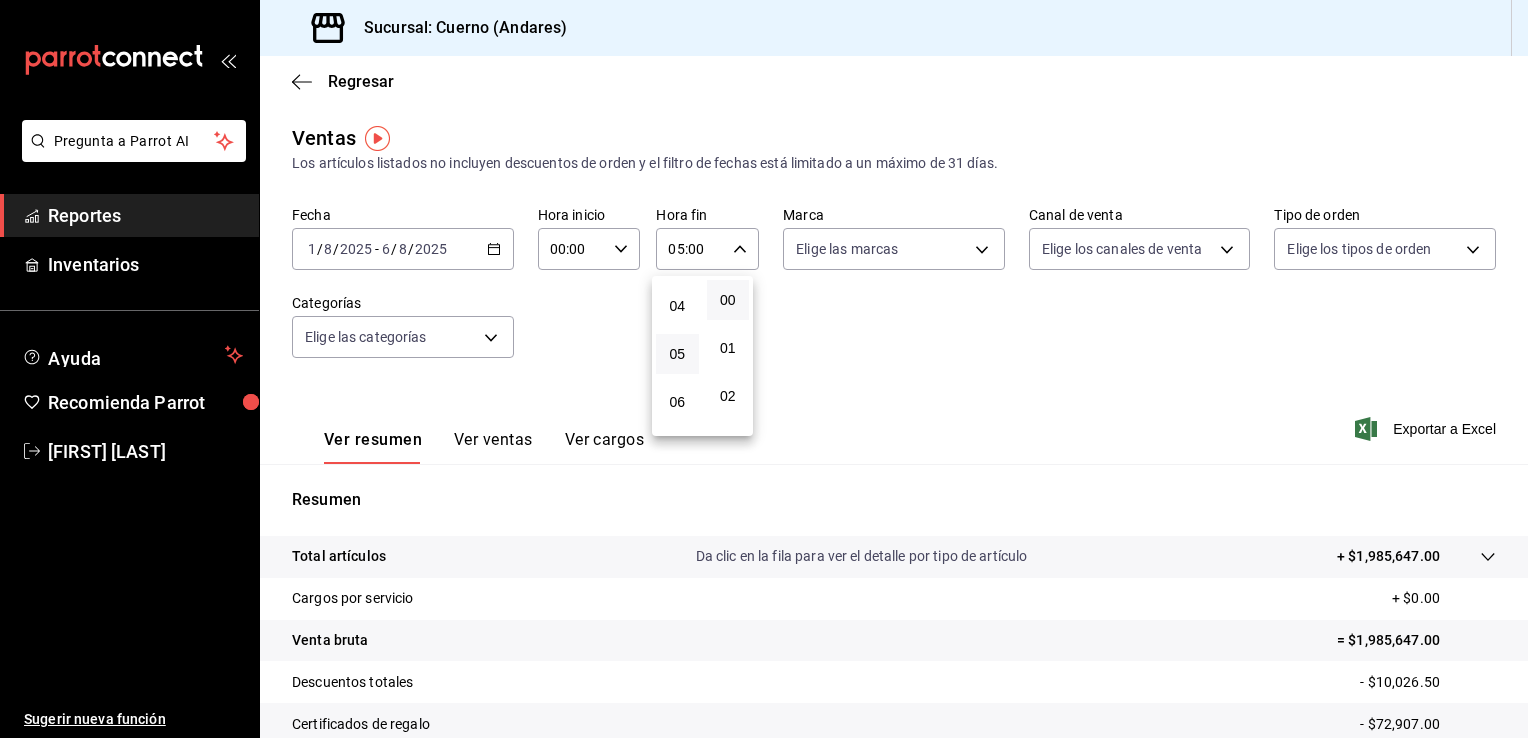 click at bounding box center [764, 369] 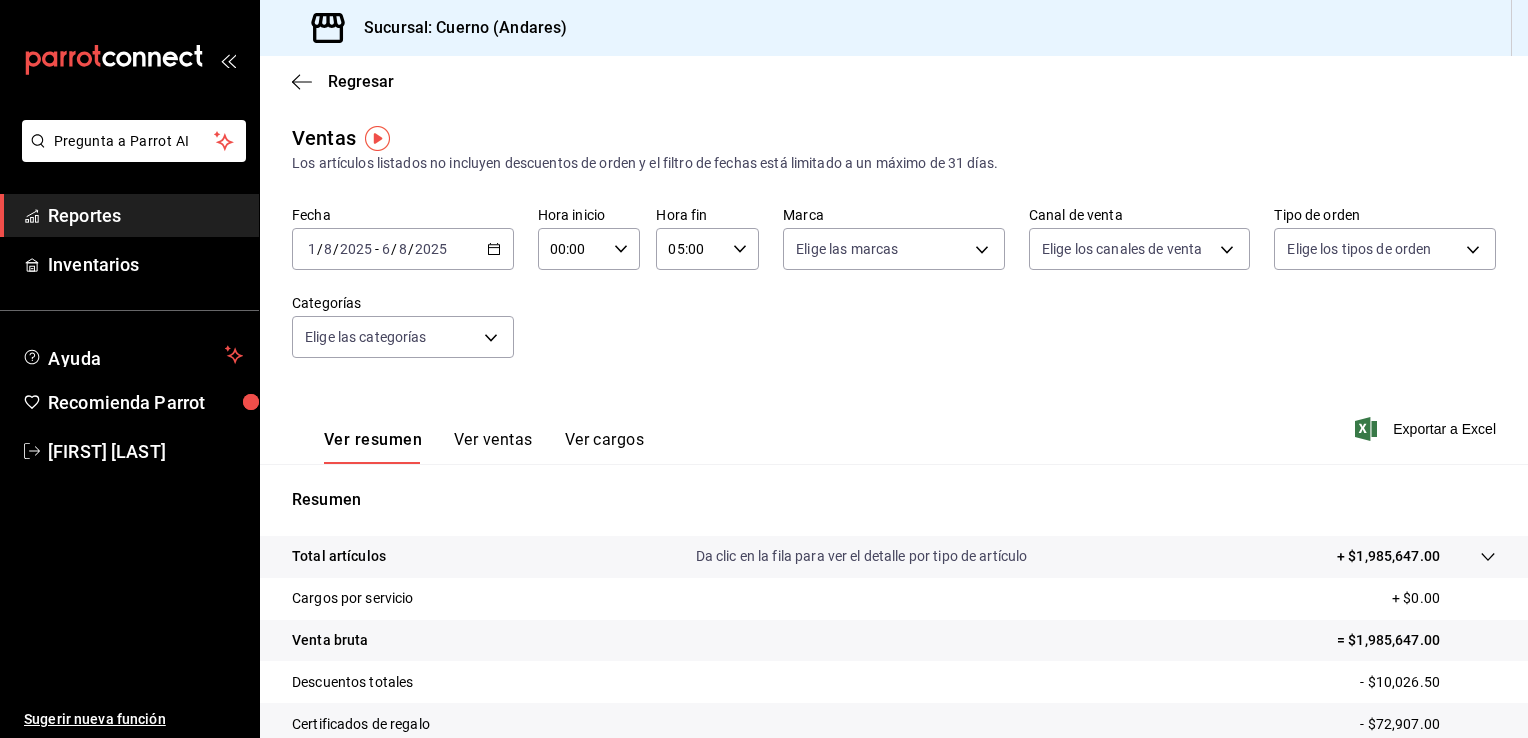 click 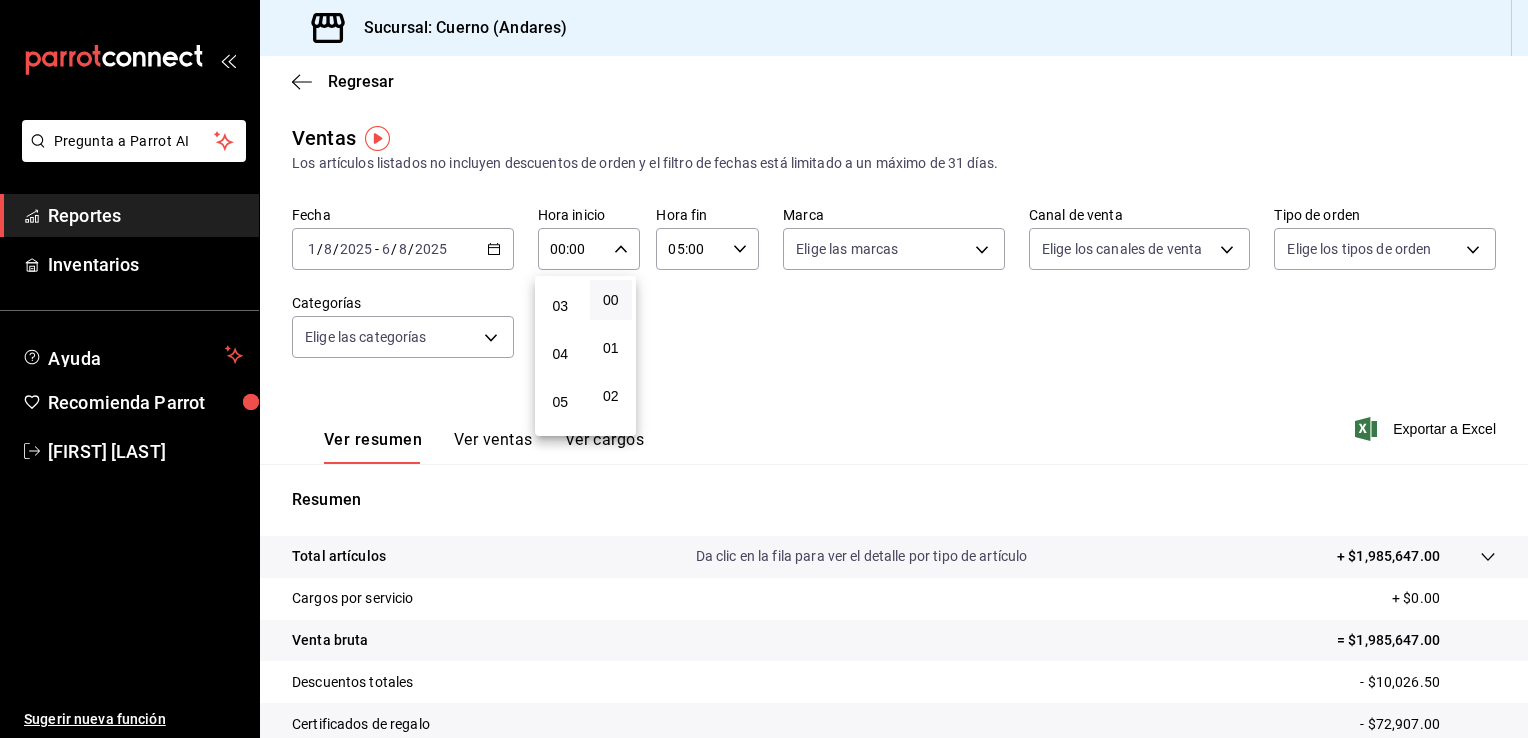 scroll, scrollTop: 140, scrollLeft: 0, axis: vertical 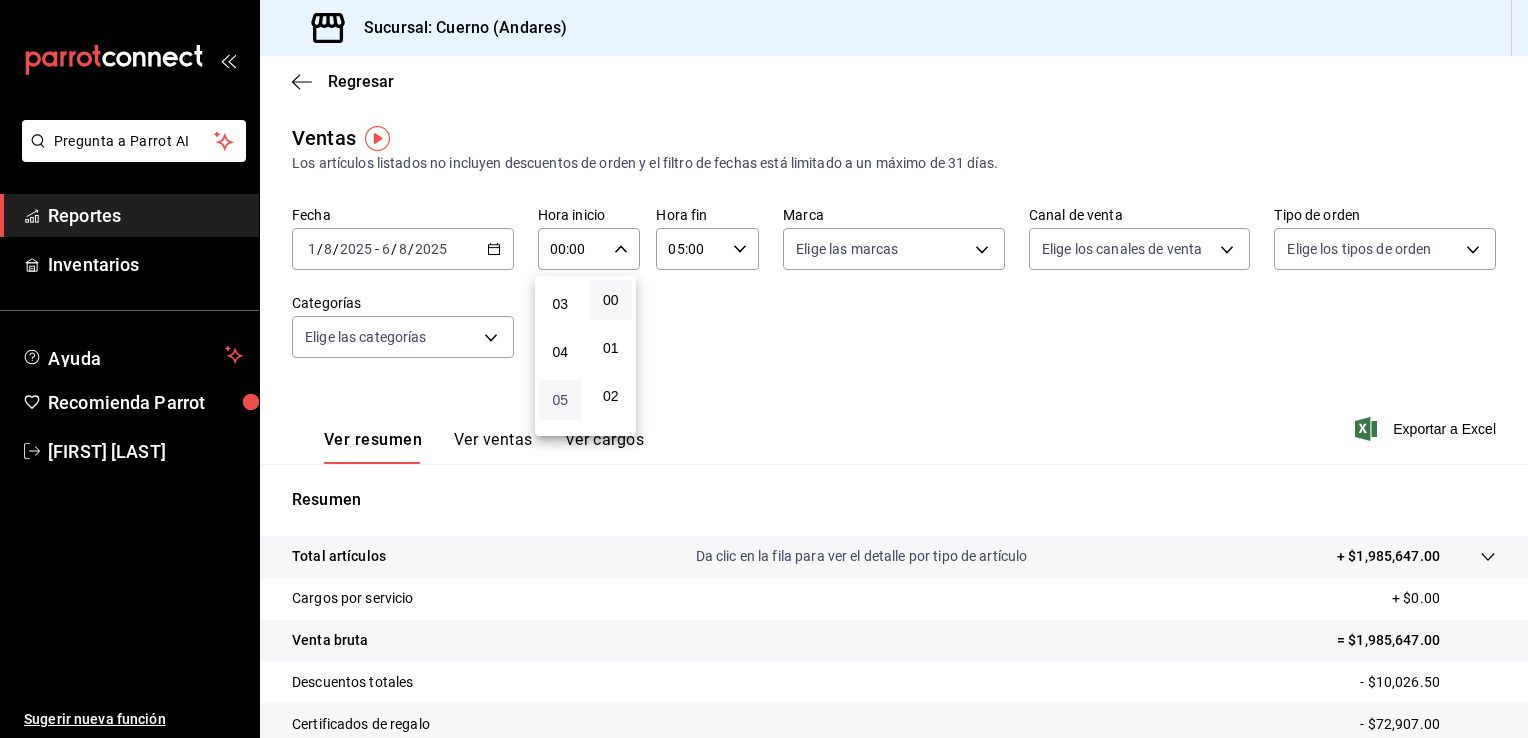 click on "05" at bounding box center [560, 400] 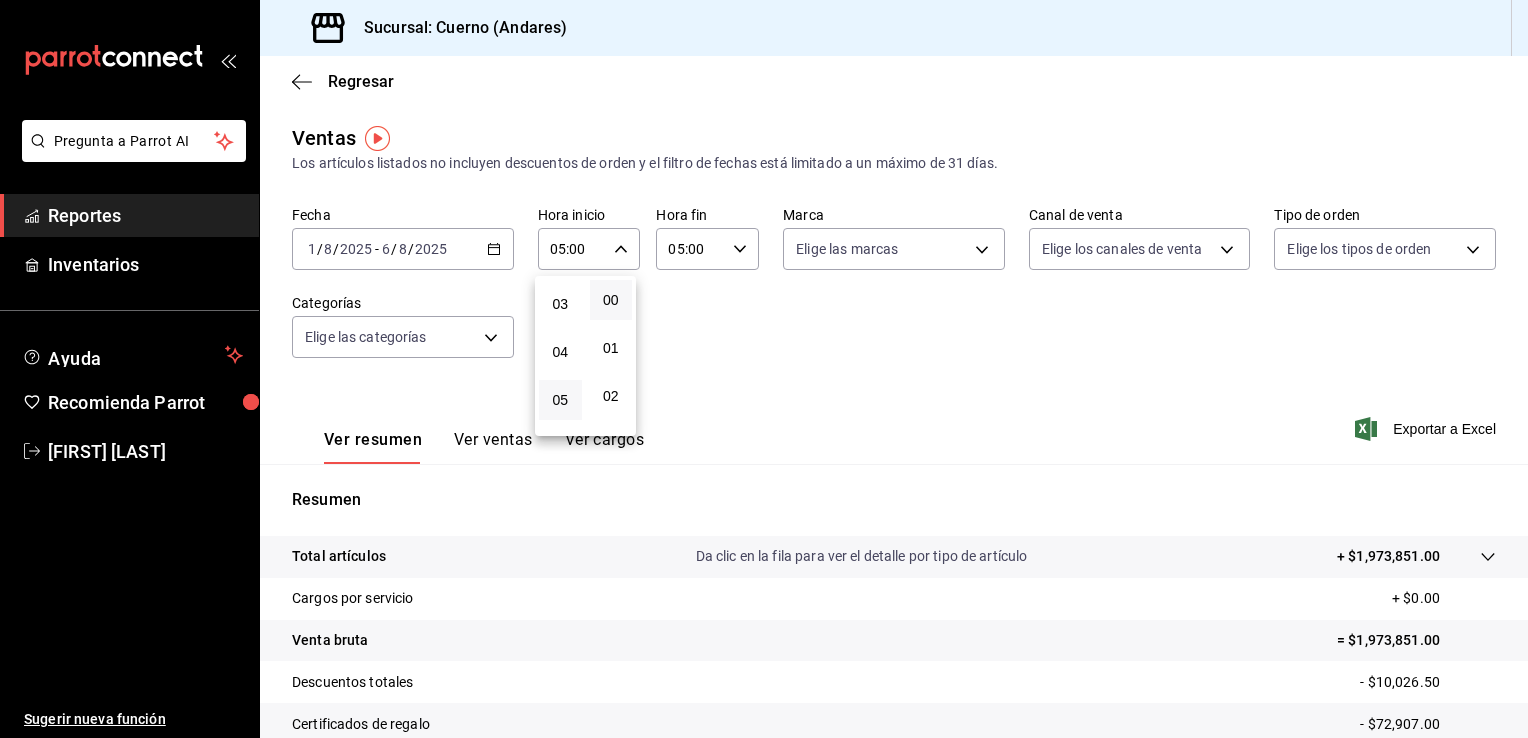 click at bounding box center (764, 369) 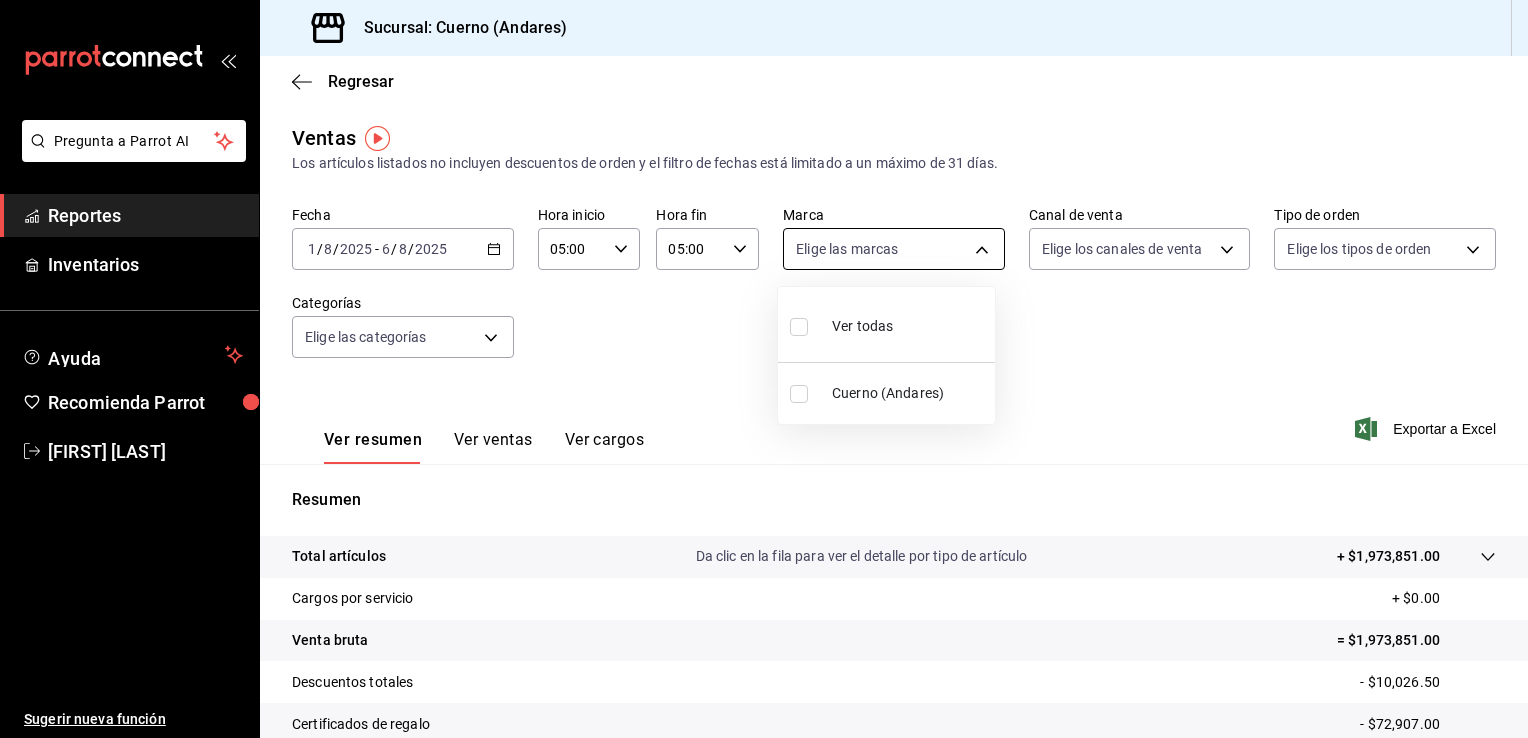 click on "Pregunta a Parrot AI Reportes   Inventarios   Ayuda Recomienda Parrot   Sergio Villalobos   Sugerir nueva función   Sucursal: Cuerno (Andares) Regresar Ventas Los artículos listados no incluyen descuentos de orden y el filtro de fechas está limitado a un máximo de 31 días. Fecha 2025-08-01 1 / 8 / 2025 - 2025-08-06 6 / 8 / 2025 Hora inicio 05:00 Hora inicio Hora fin 05:00 Hora fin Marca Elige las marcas Canal de venta Elige los canales de venta Tipo de orden Elige los tipos de orden Categorías Elige las categorías Ver resumen Ver ventas Ver cargos Exportar a Excel Resumen Total artículos Da clic en la fila para ver el detalle por tipo de artículo + $1,973,851.00 Cargos por servicio + $0.00 Venta bruta = $1,973,851.00 Descuentos totales - $10,026.50 Certificados de regalo - $72,907.00 Venta total = $1,890,917.50 Impuestos - $260,816.21 Venta neta = $1,630,101.29 Pregunta a Parrot AI Reportes   Inventarios   Ayuda Recomienda Parrot   Sergio Villalobos   Sugerir nueva función   Ver video tutorial" at bounding box center (764, 369) 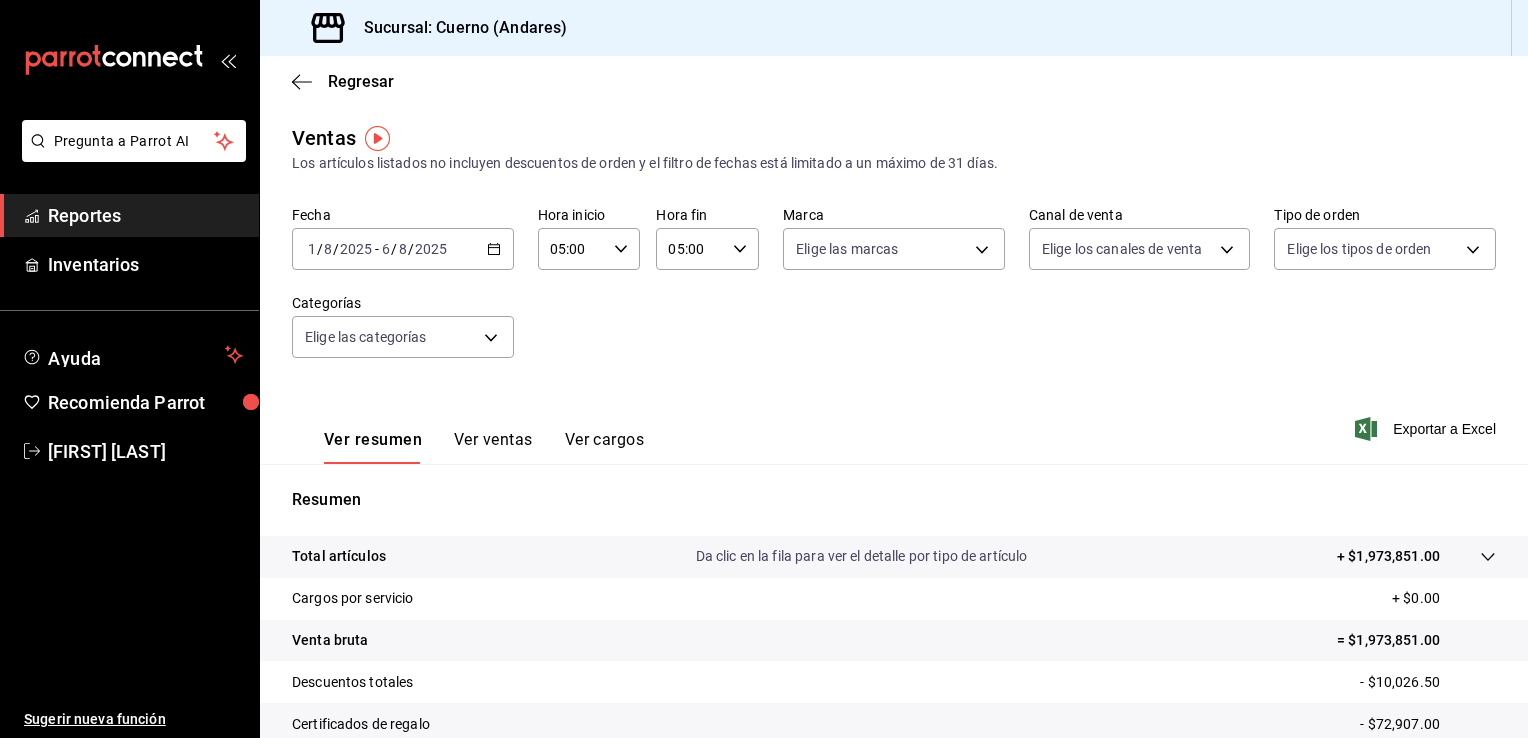 drag, startPoint x: 956, startPoint y: 246, endPoint x: 1081, endPoint y: 382, distance: 184.7187 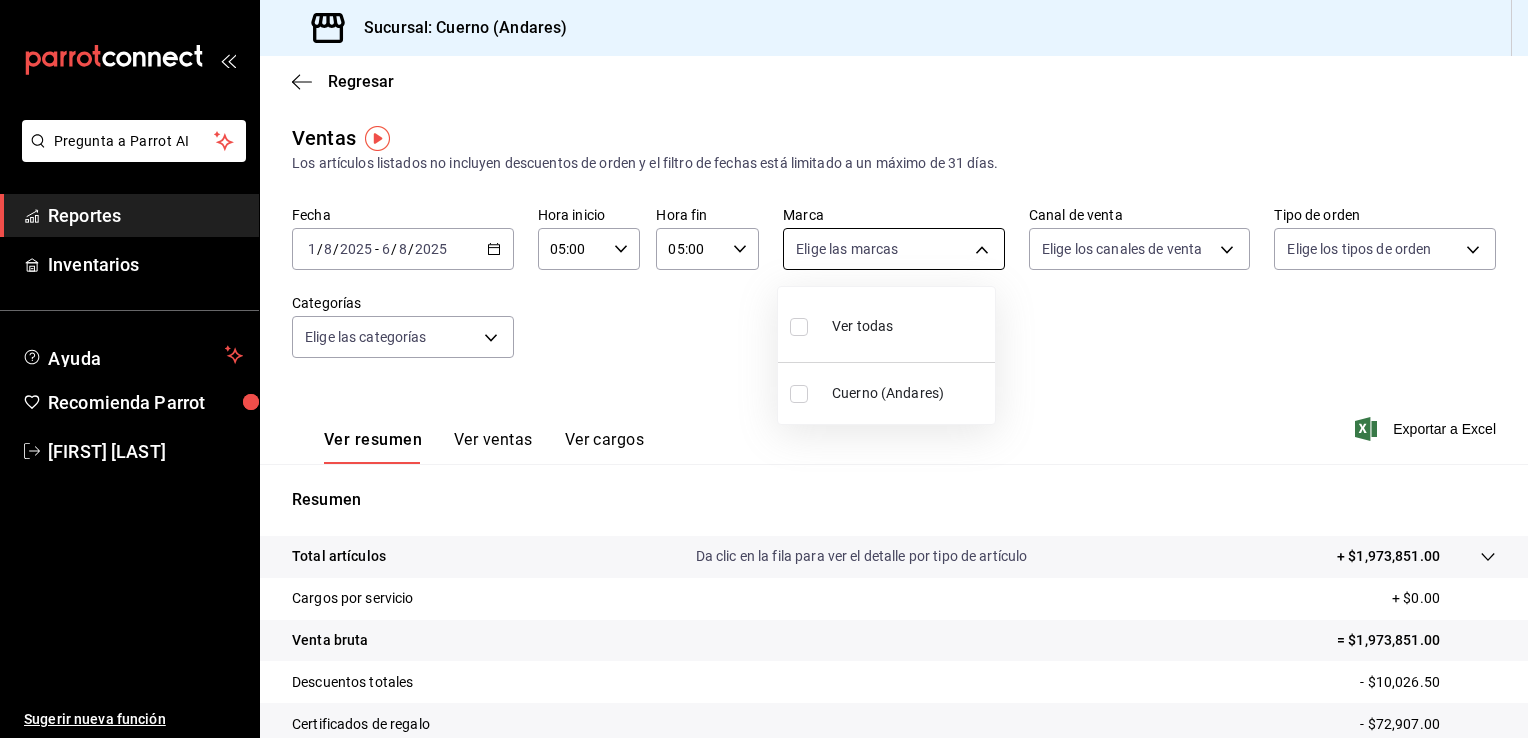 click on "Pregunta a Parrot AI Reportes   Inventarios   Ayuda Recomienda Parrot   Sergio Villalobos   Sugerir nueva función   Sucursal: Cuerno (Andares) Regresar Ventas Los artículos listados no incluyen descuentos de orden y el filtro de fechas está limitado a un máximo de 31 días. Fecha 2025-08-01 1 / 8 / 2025 - 2025-08-06 6 / 8 / 2025 Hora inicio 05:00 Hora inicio Hora fin 05:00 Hora fin Marca Elige las marcas Canal de venta Elige los canales de venta Tipo de orden Elige los tipos de orden Categorías Elige las categorías Ver resumen Ver ventas Ver cargos Exportar a Excel Resumen Total artículos Da clic en la fila para ver el detalle por tipo de artículo + $1,973,851.00 Cargos por servicio + $0.00 Venta bruta = $1,973,851.00 Descuentos totales - $10,026.50 Certificados de regalo - $72,907.00 Venta total = $1,890,917.50 Impuestos - $260,816.21 Venta neta = $1,630,101.29 Pregunta a Parrot AI Reportes   Inventarios   Ayuda Recomienda Parrot   Sergio Villalobos   Sugerir nueva función   Ver video tutorial" at bounding box center [764, 369] 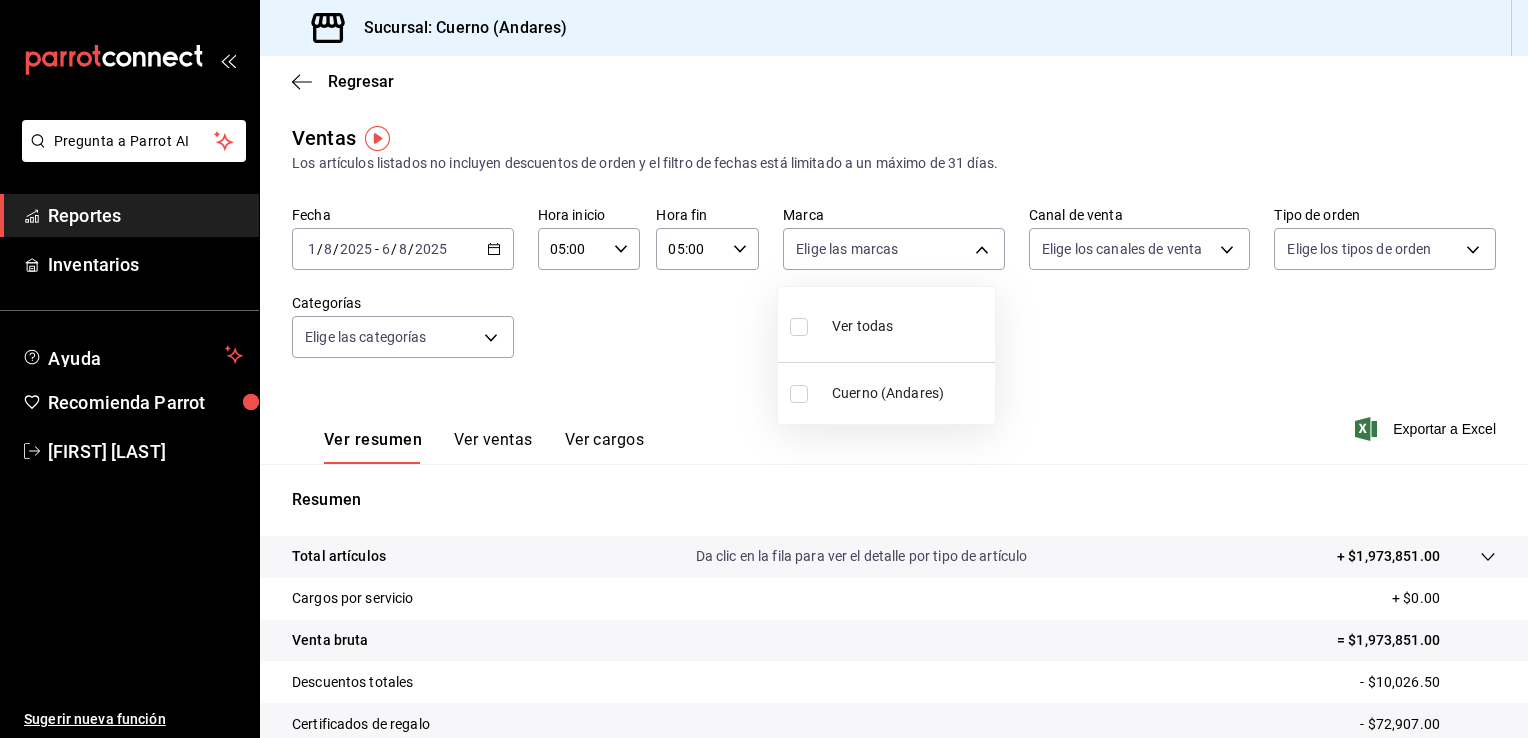 click on "Cuerno (Andares)" at bounding box center [909, 393] 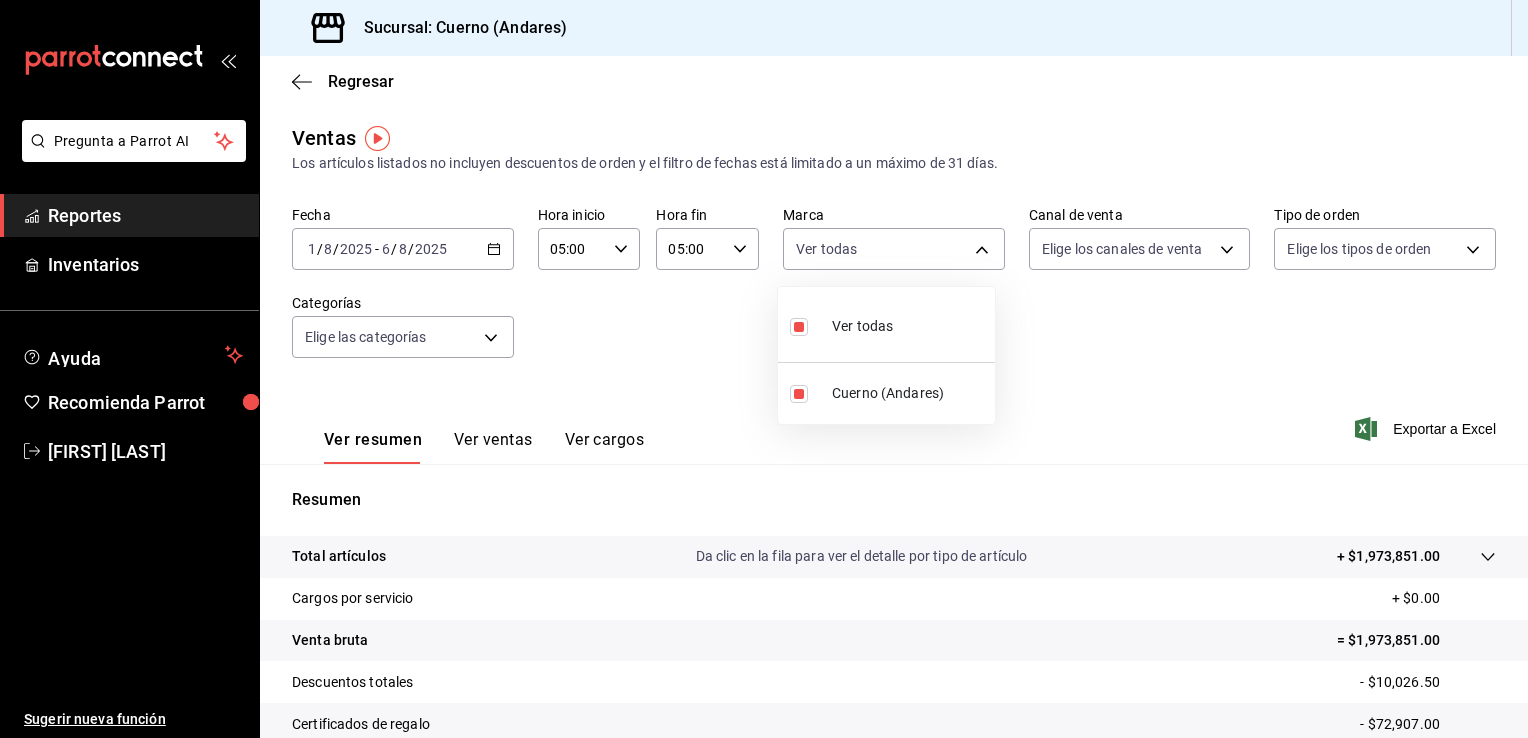 click at bounding box center (764, 369) 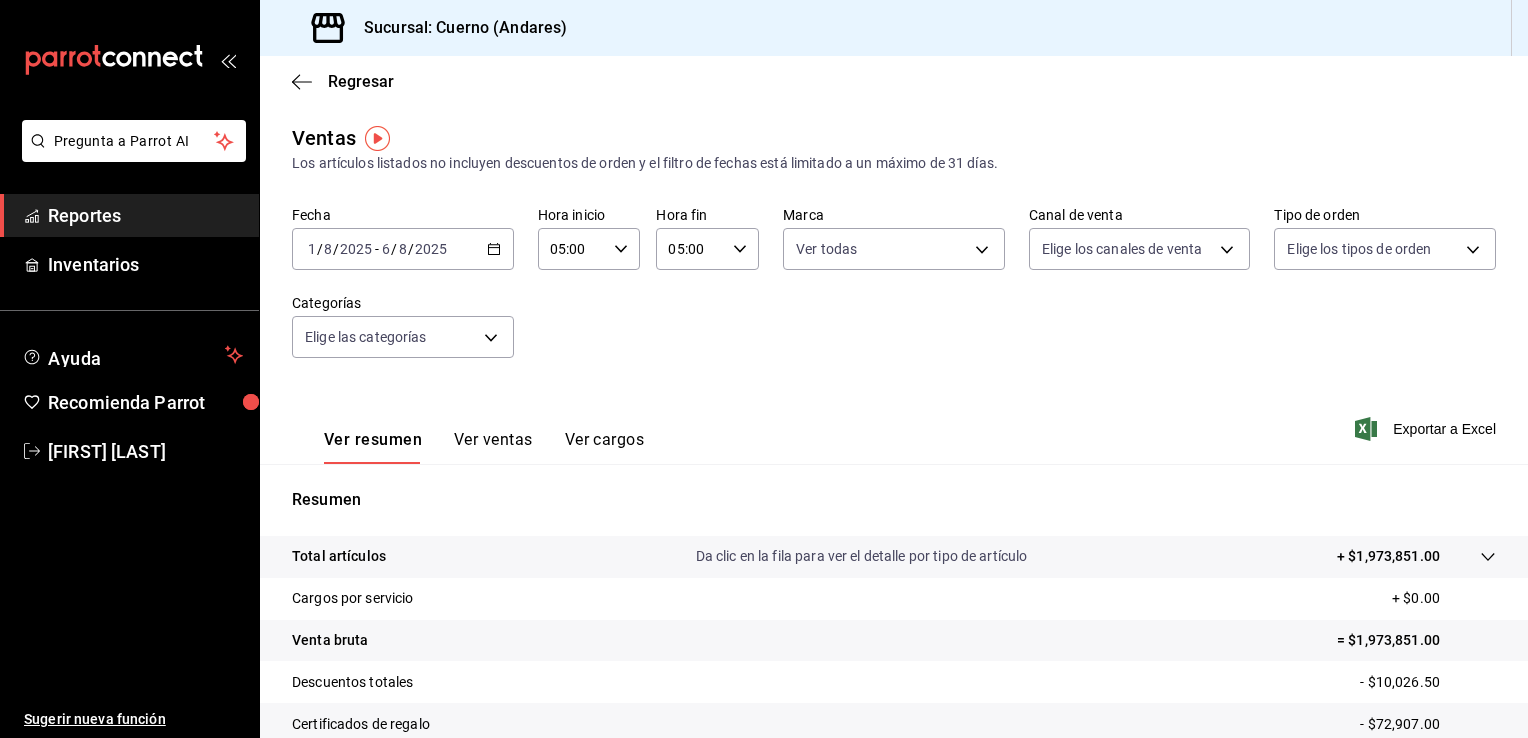 click on "Exportar a Excel" at bounding box center (1427, 429) 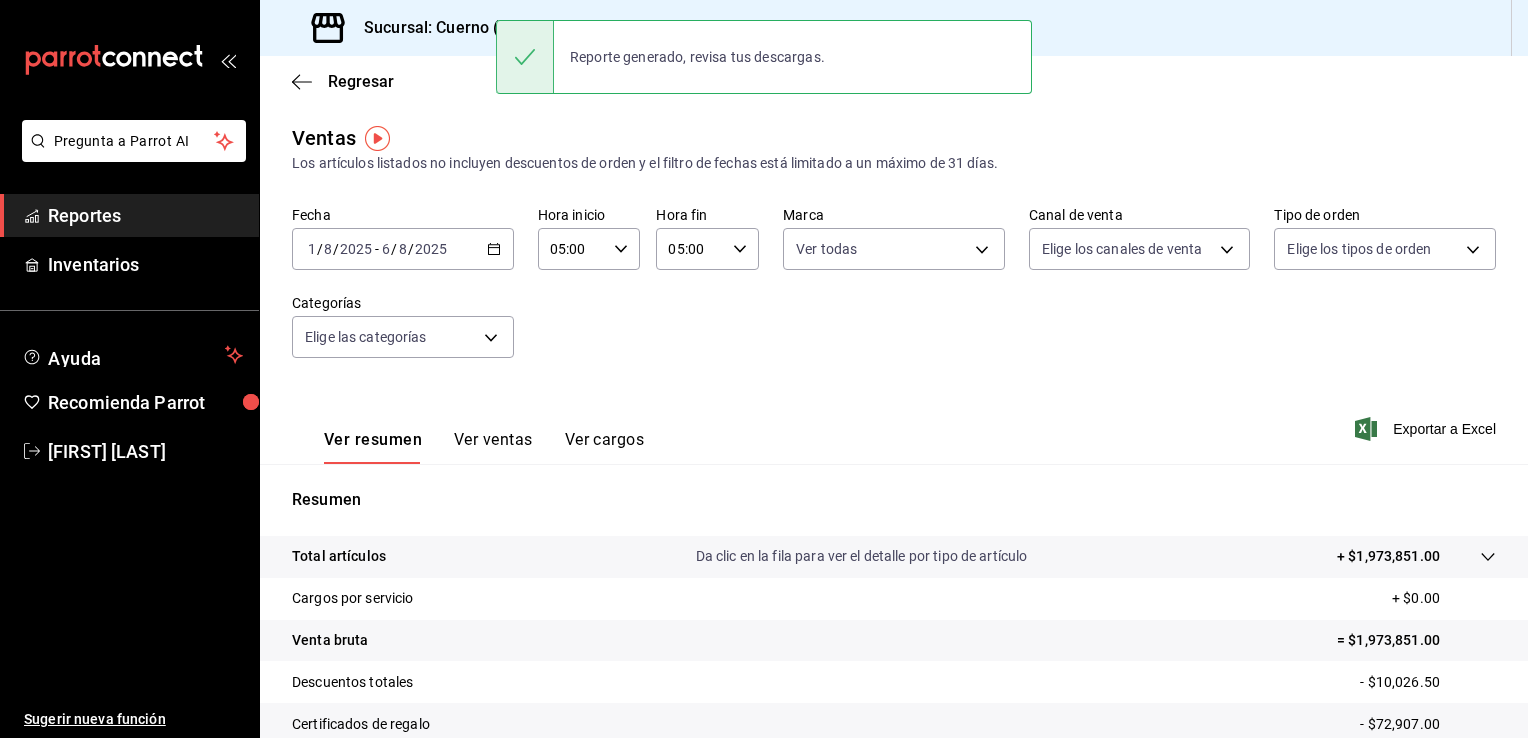 click on "Ver resumen Ver ventas Ver cargos Exportar a Excel" at bounding box center (894, 423) 